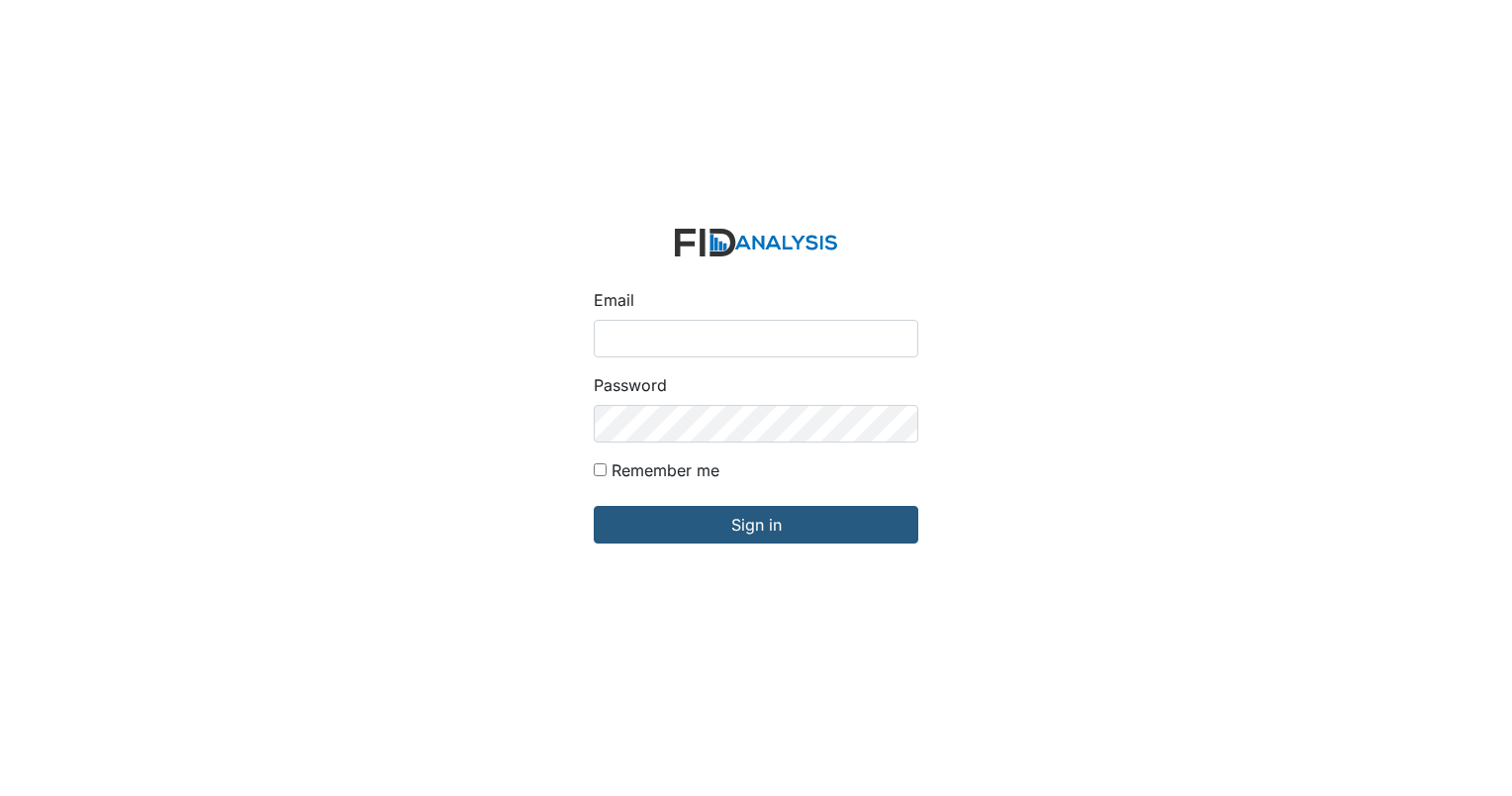 scroll, scrollTop: 0, scrollLeft: 0, axis: both 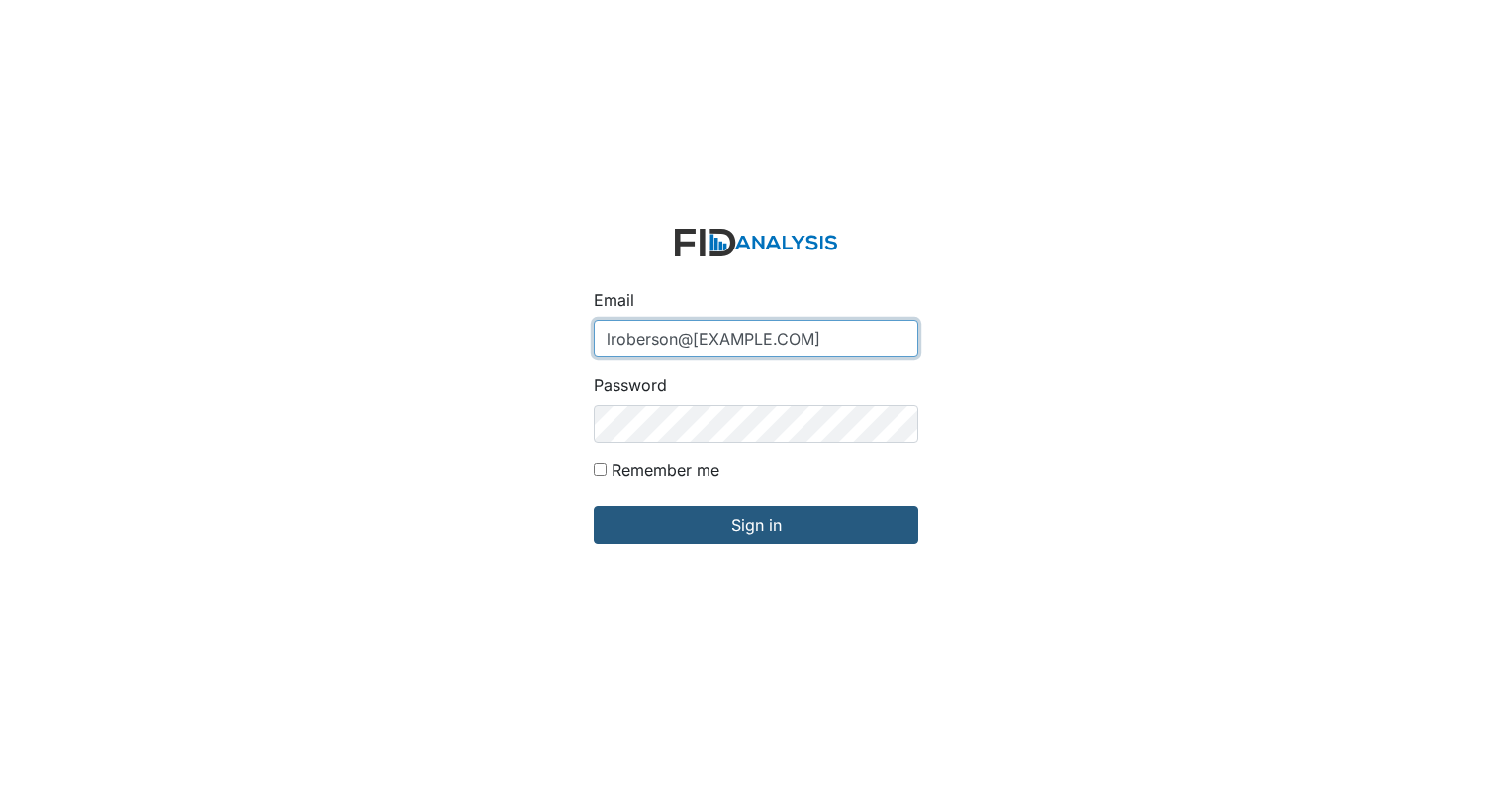 type on "[USERNAME]@example.com" 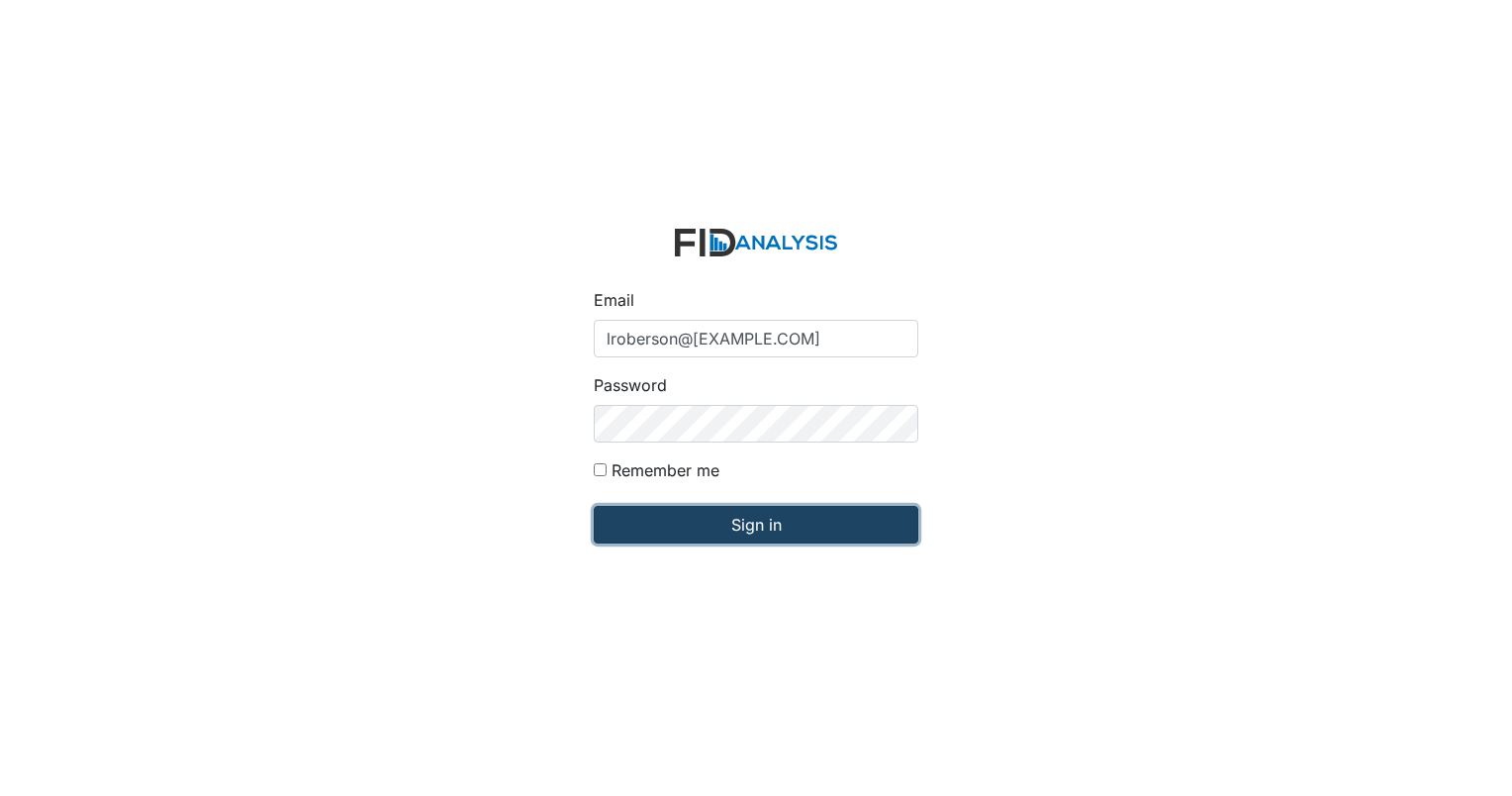 click on "Sign in" at bounding box center [756, 525] 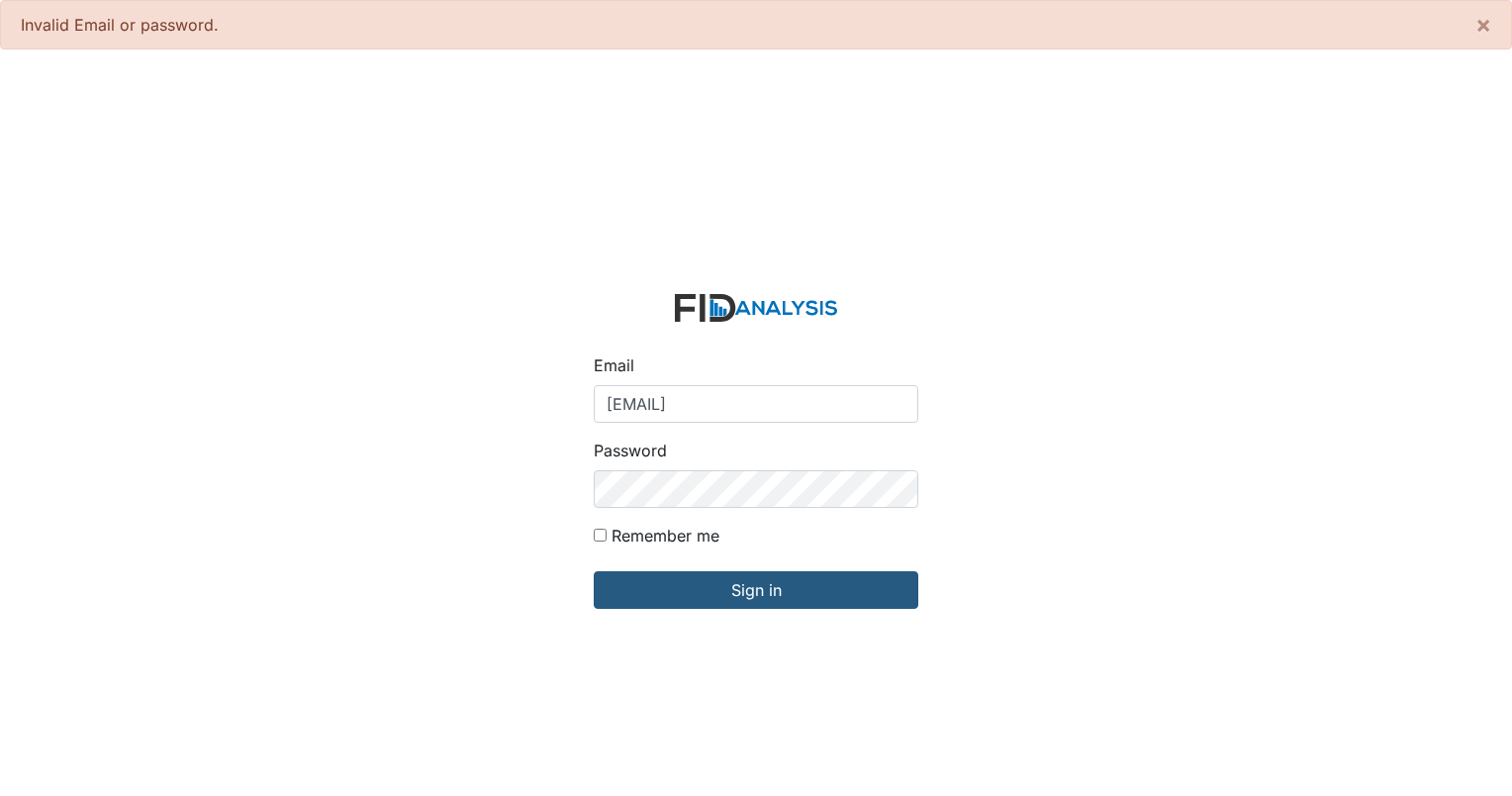 scroll, scrollTop: 0, scrollLeft: 0, axis: both 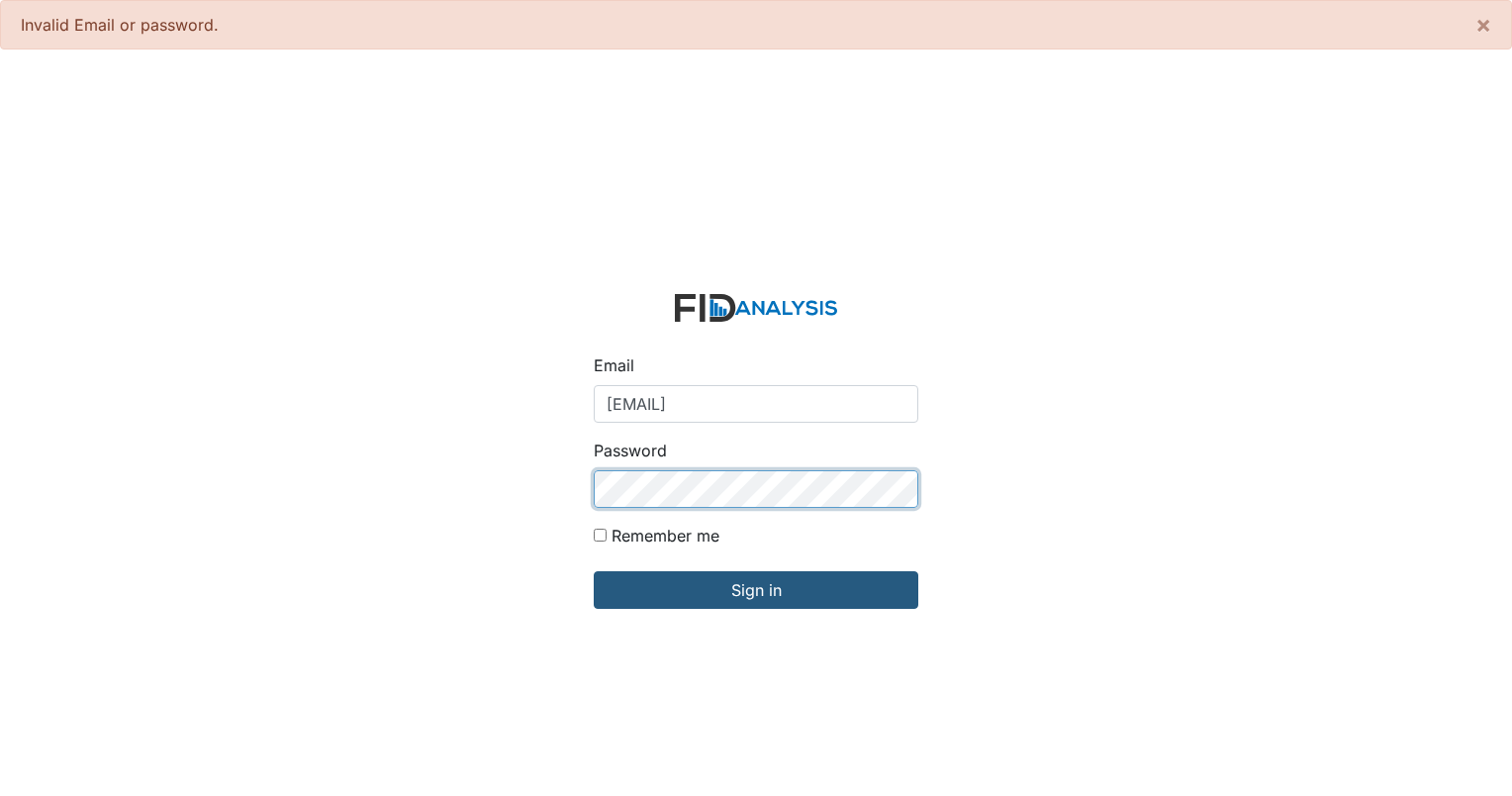 click on "Sign in" at bounding box center (756, 590) 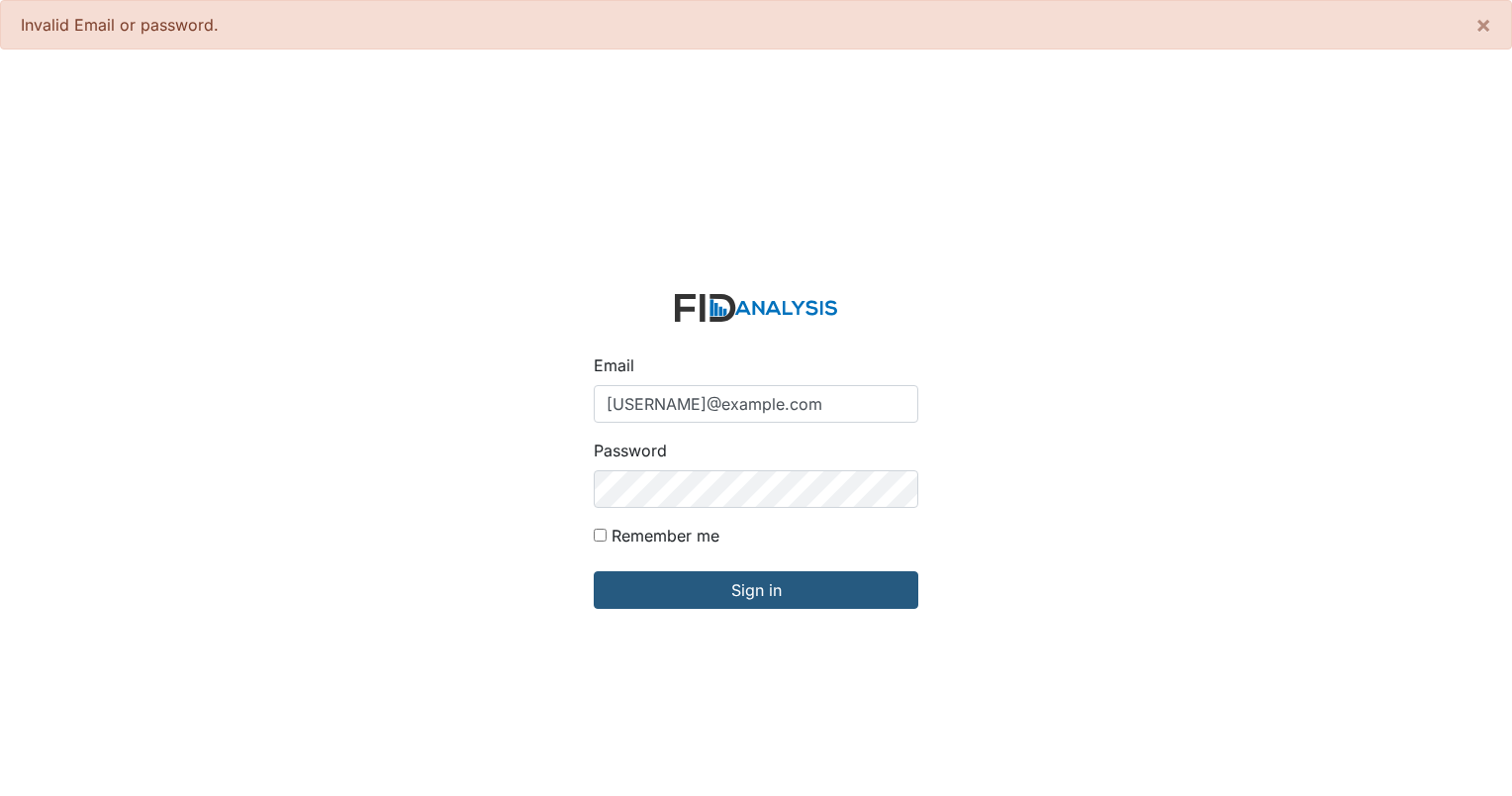 scroll, scrollTop: 0, scrollLeft: 0, axis: both 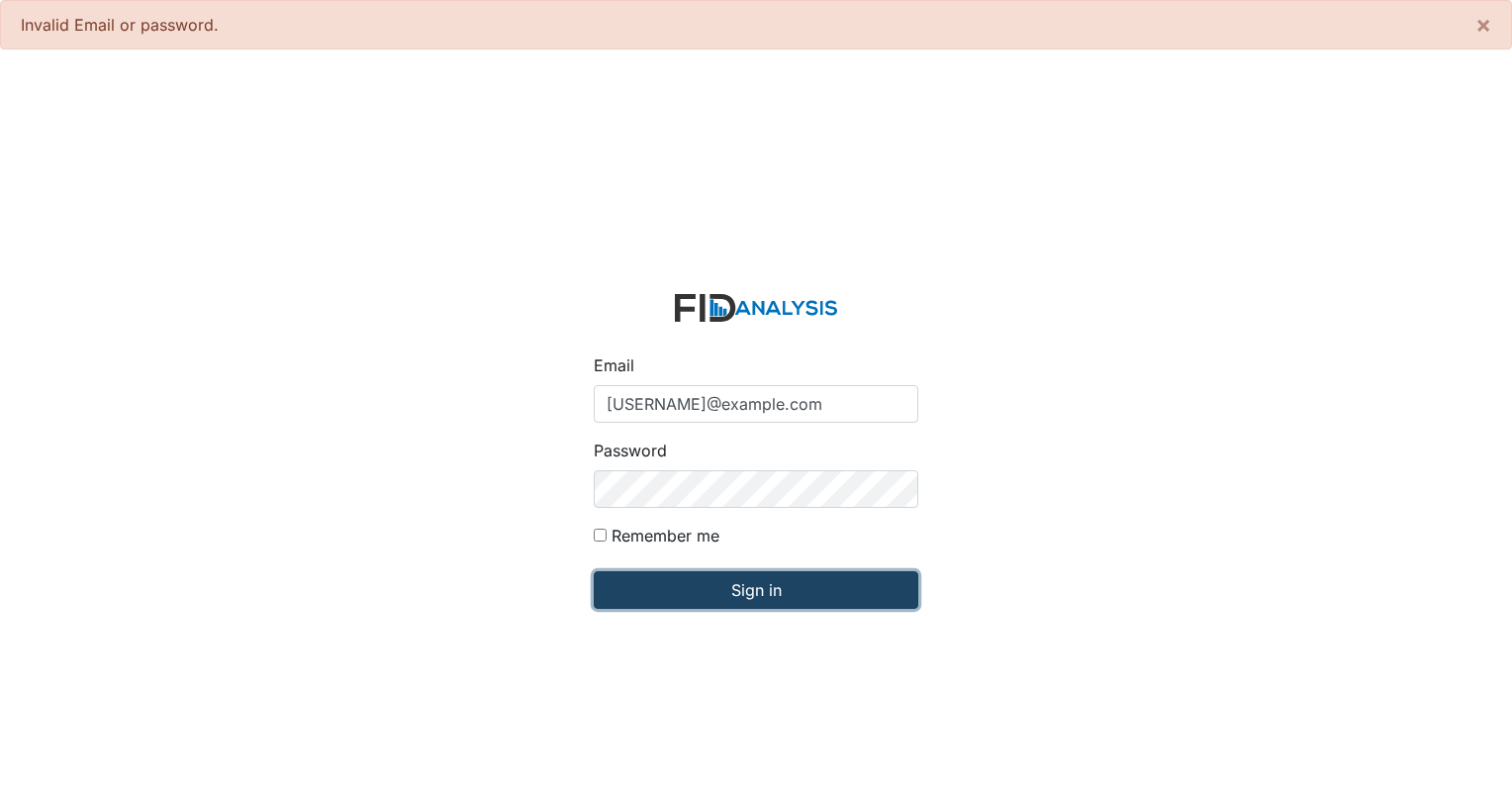 click on "Sign in" at bounding box center (756, 590) 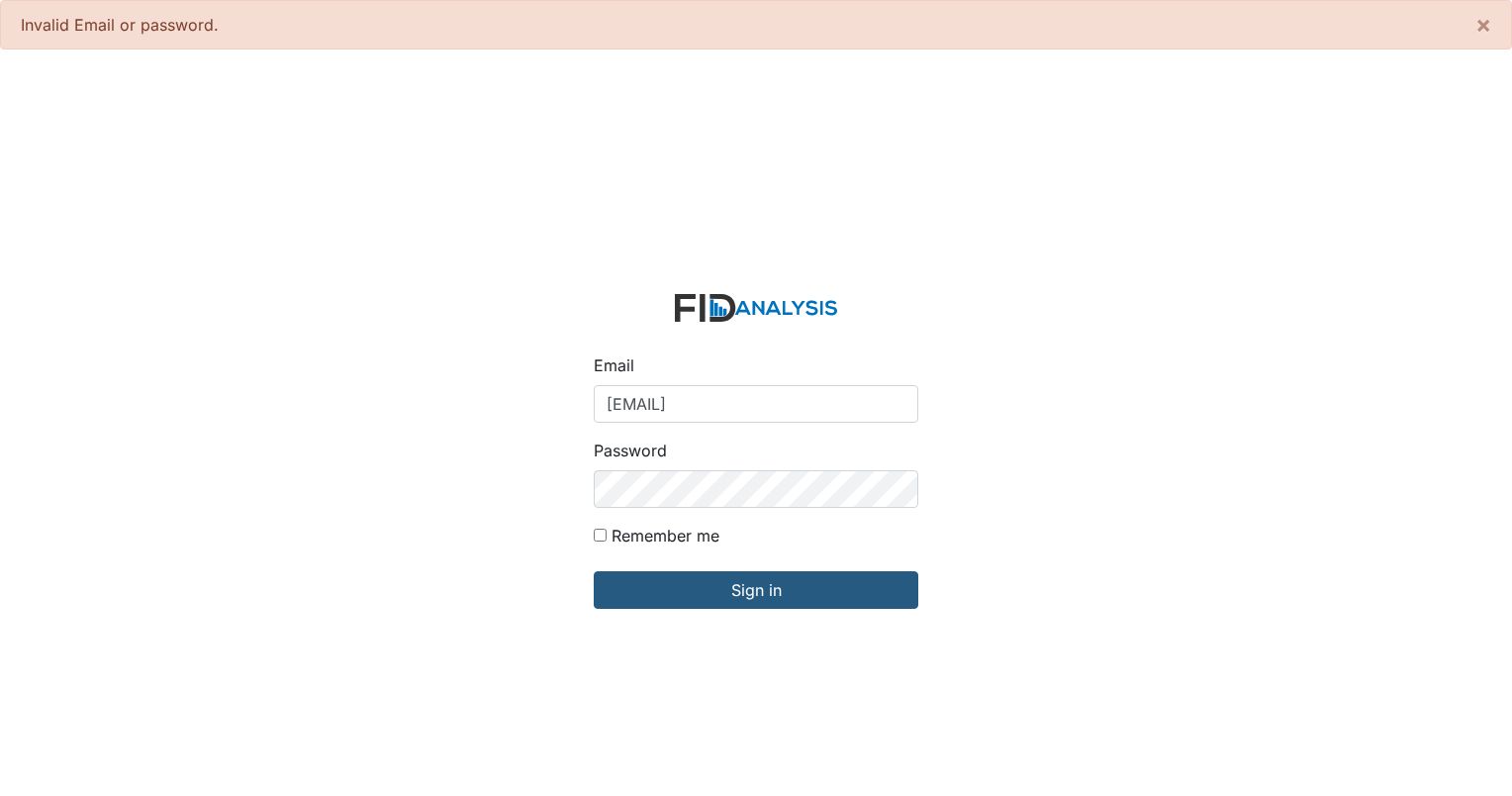 scroll, scrollTop: 0, scrollLeft: 0, axis: both 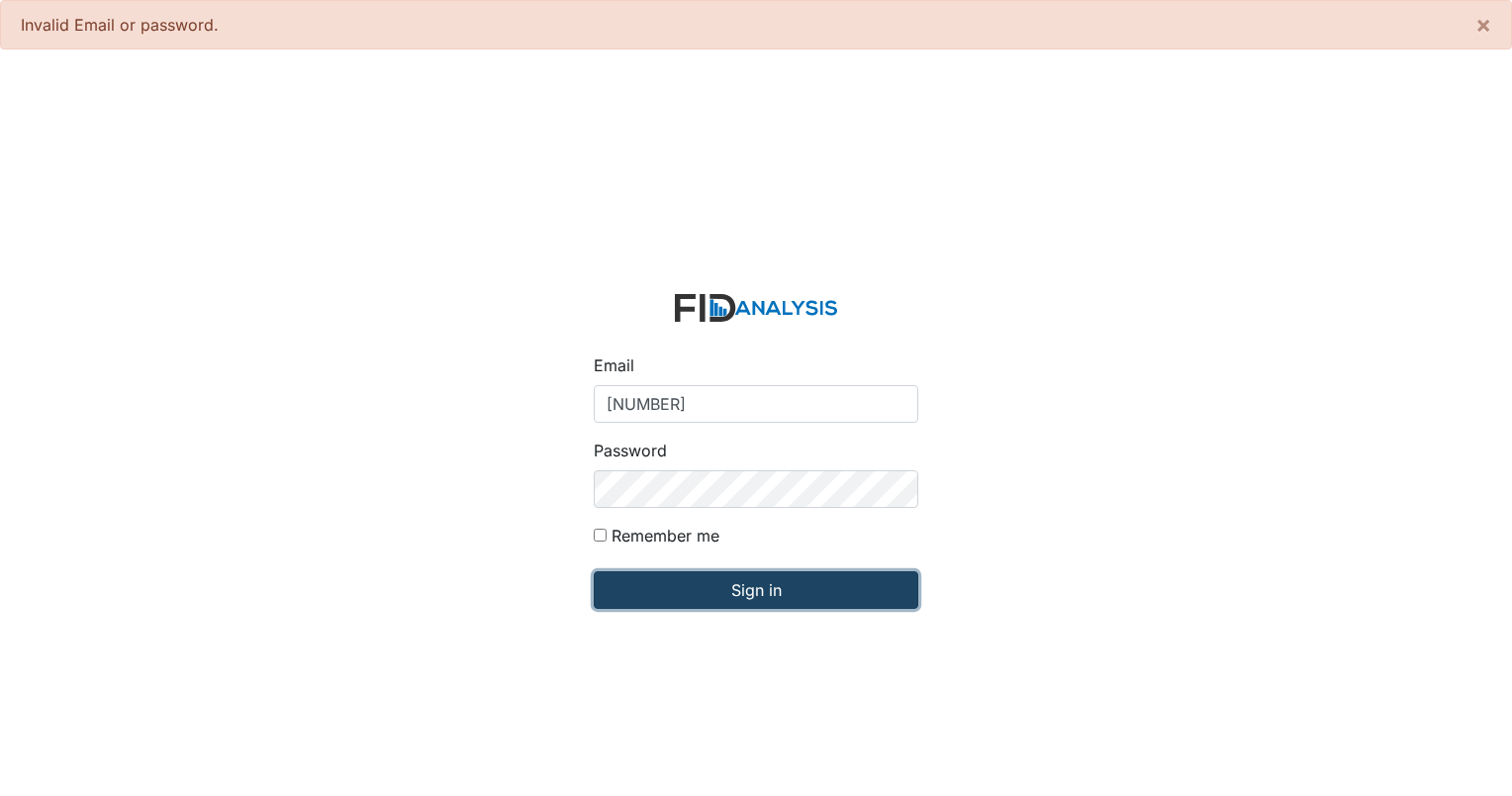 click on "Sign in" at bounding box center (756, 590) 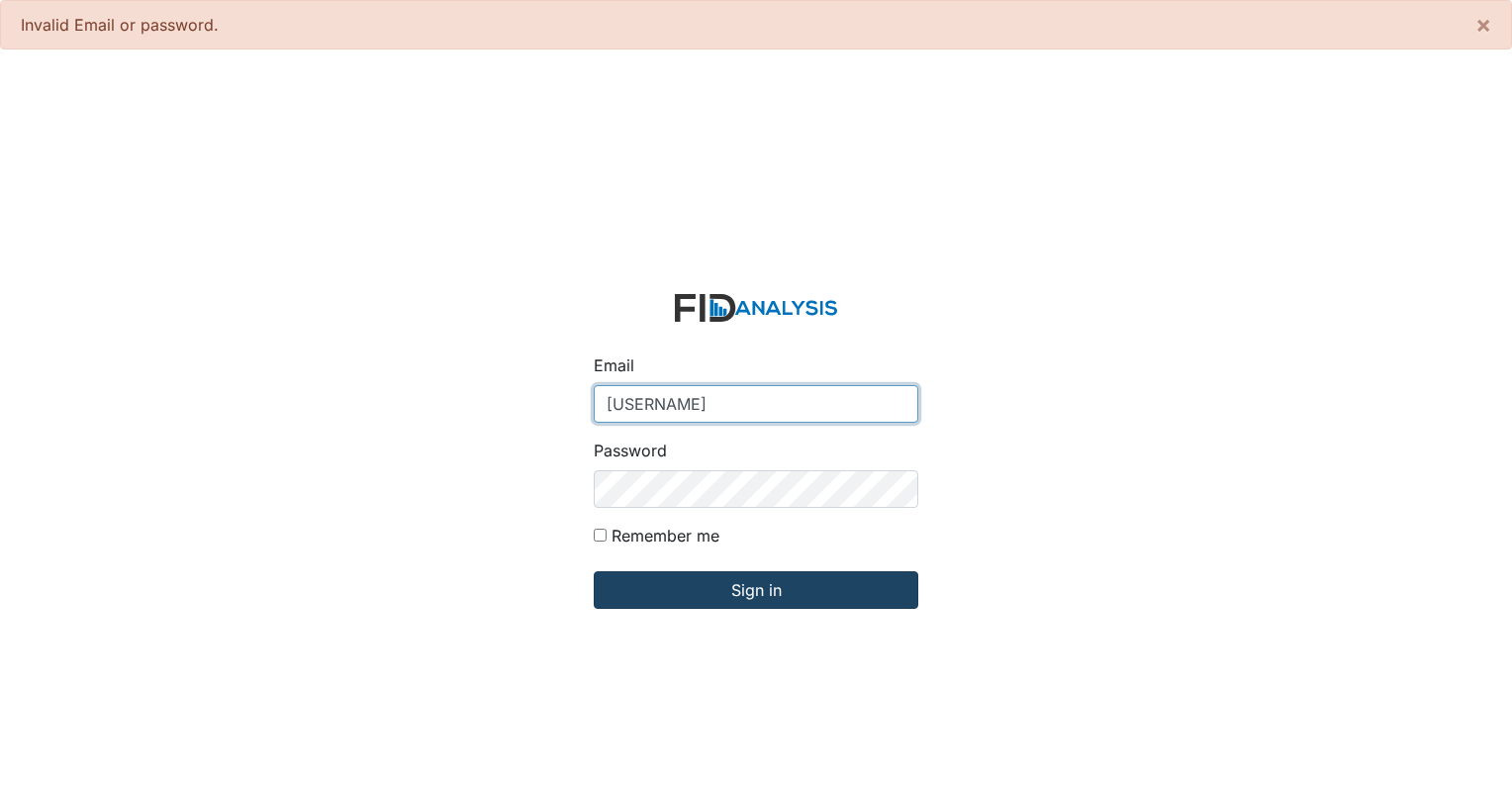 type on "[EMAIL]" 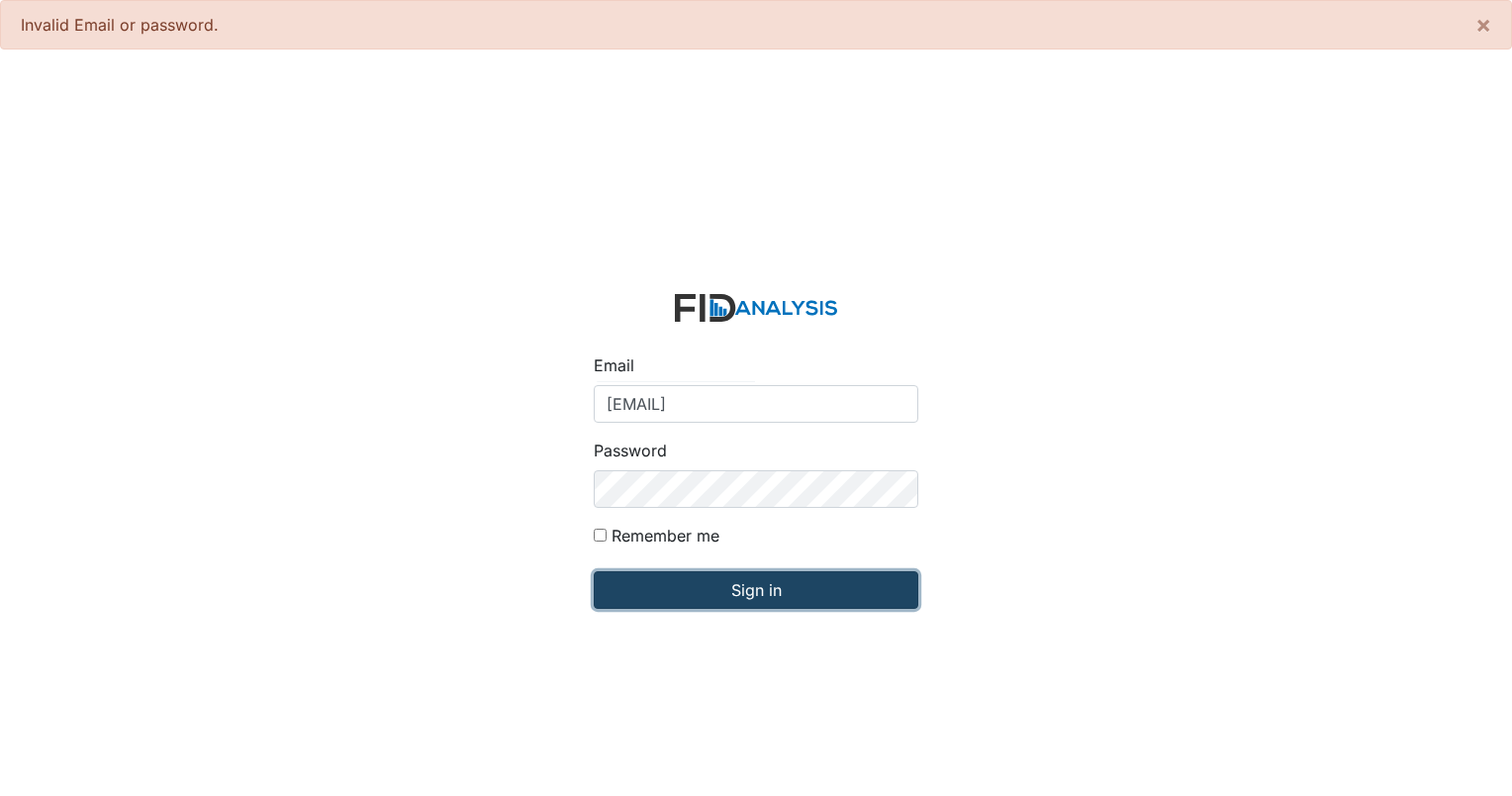 click on "Sign in" at bounding box center [756, 590] 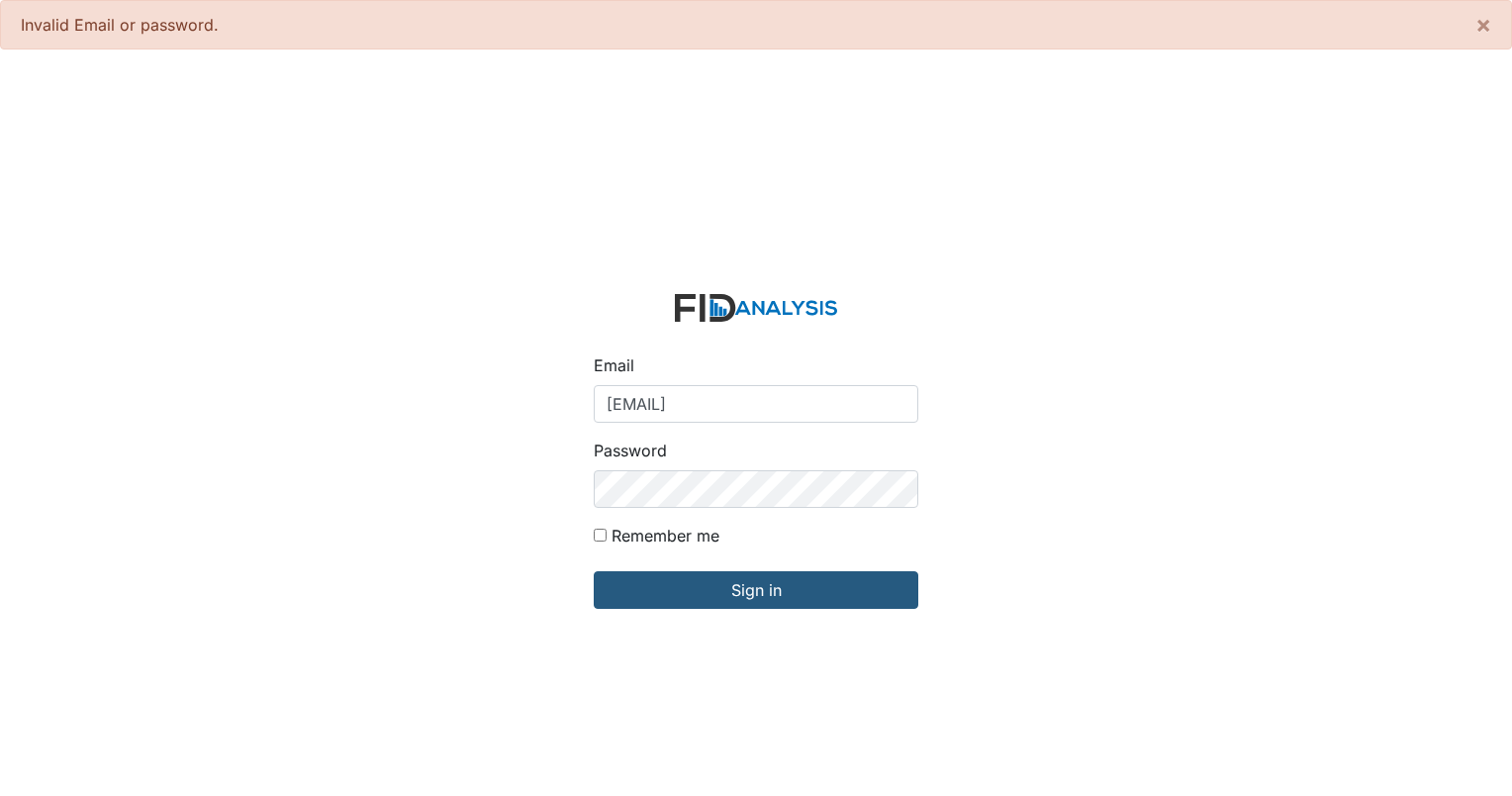 scroll, scrollTop: 0, scrollLeft: 0, axis: both 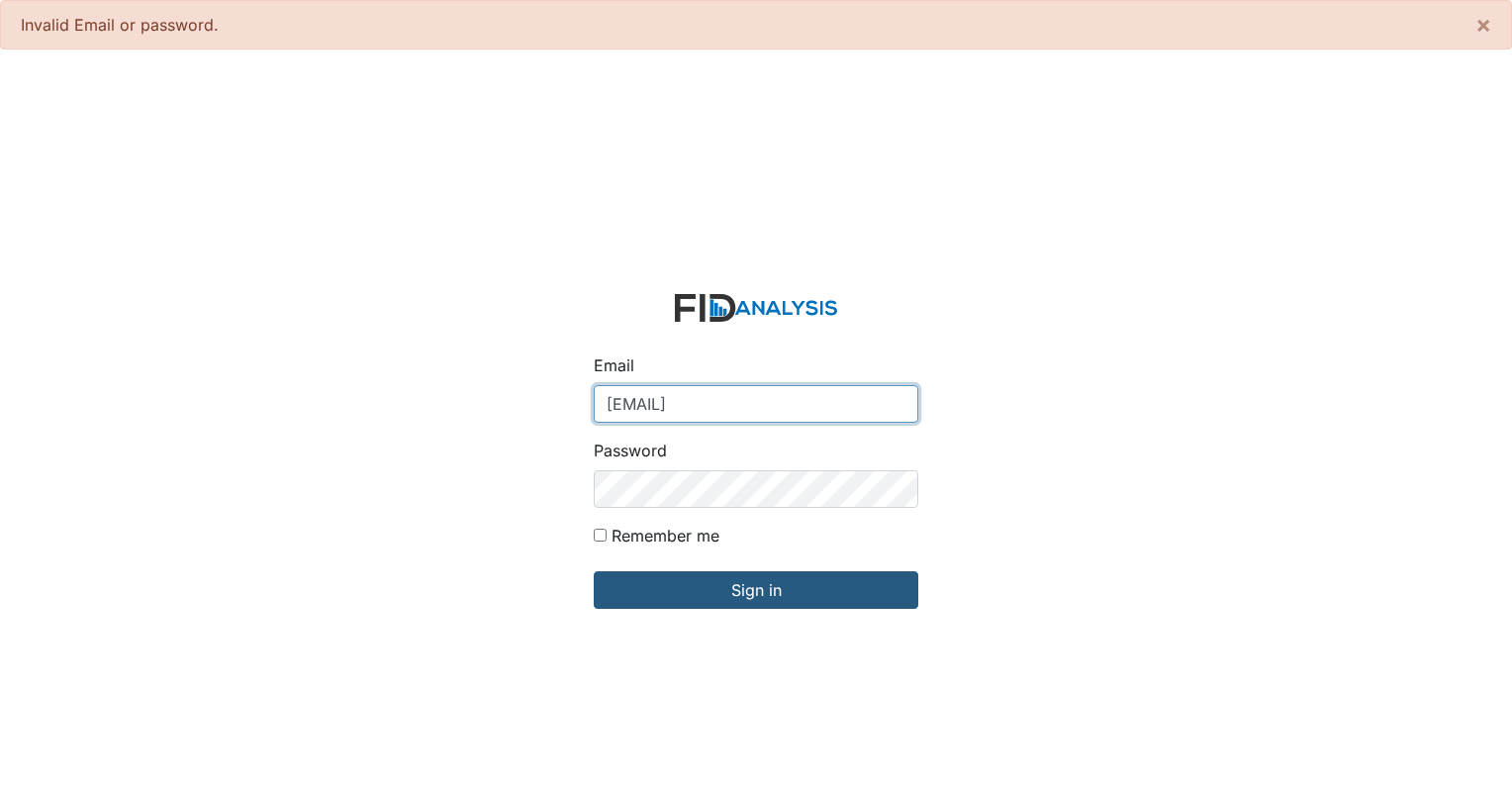drag, startPoint x: 863, startPoint y: 404, endPoint x: 637, endPoint y: 449, distance: 230.43654 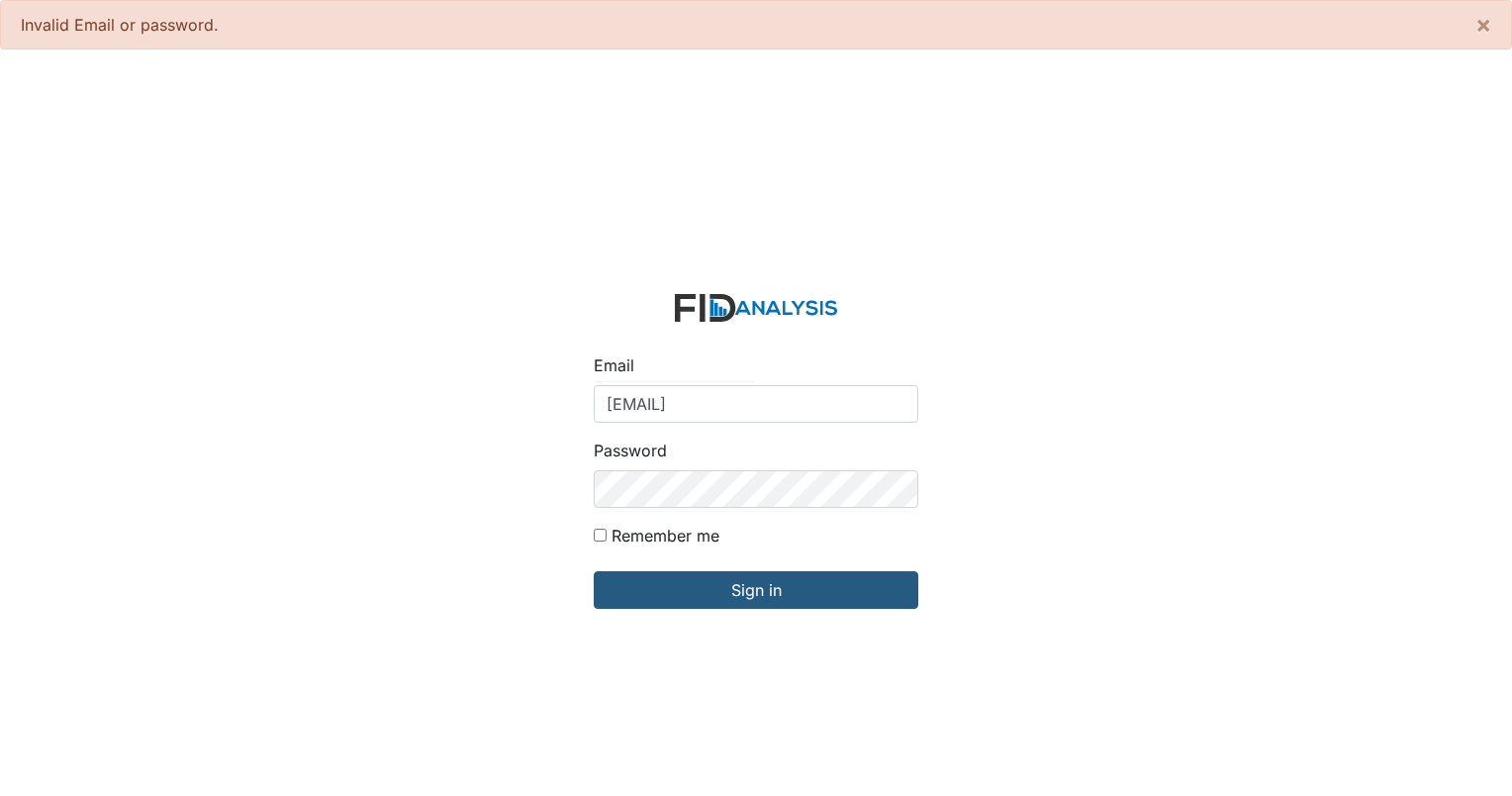 drag, startPoint x: 596, startPoint y: 444, endPoint x: 582, endPoint y: 444, distance: 14 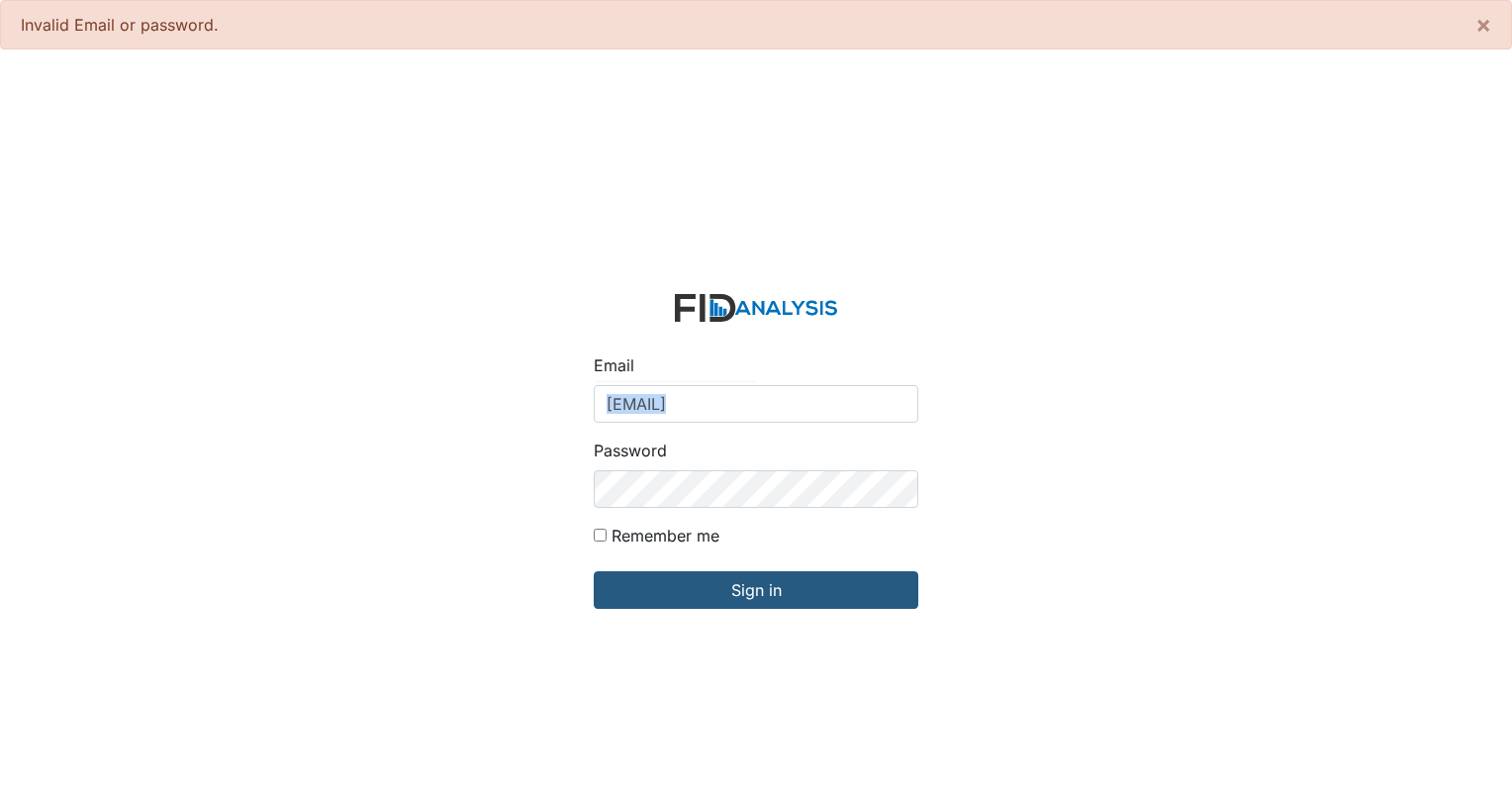 drag, startPoint x: 582, startPoint y: 444, endPoint x: 850, endPoint y: 384, distance: 274.6343 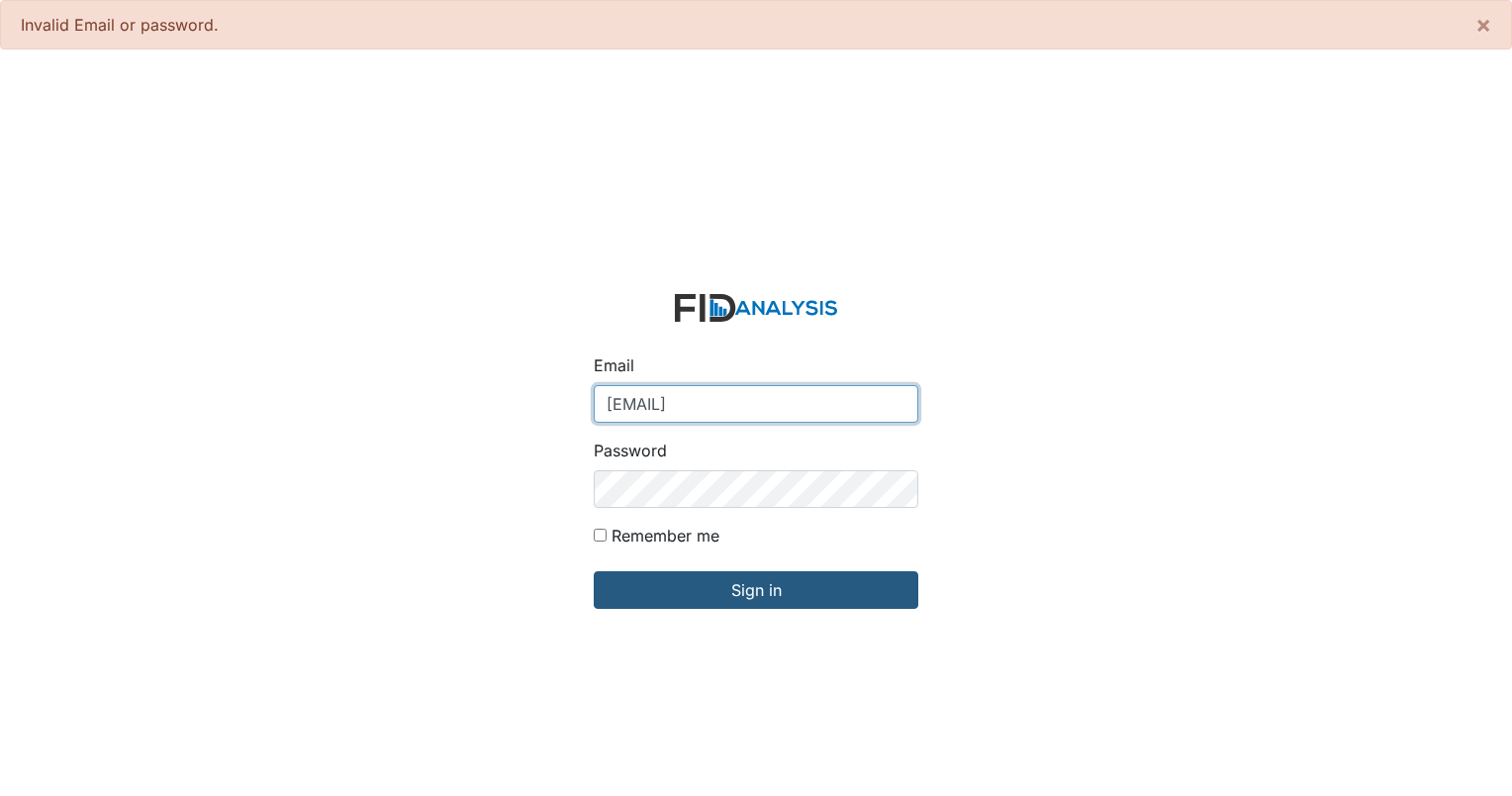 click on "[USERNAME]@example.com" at bounding box center (756, 404) 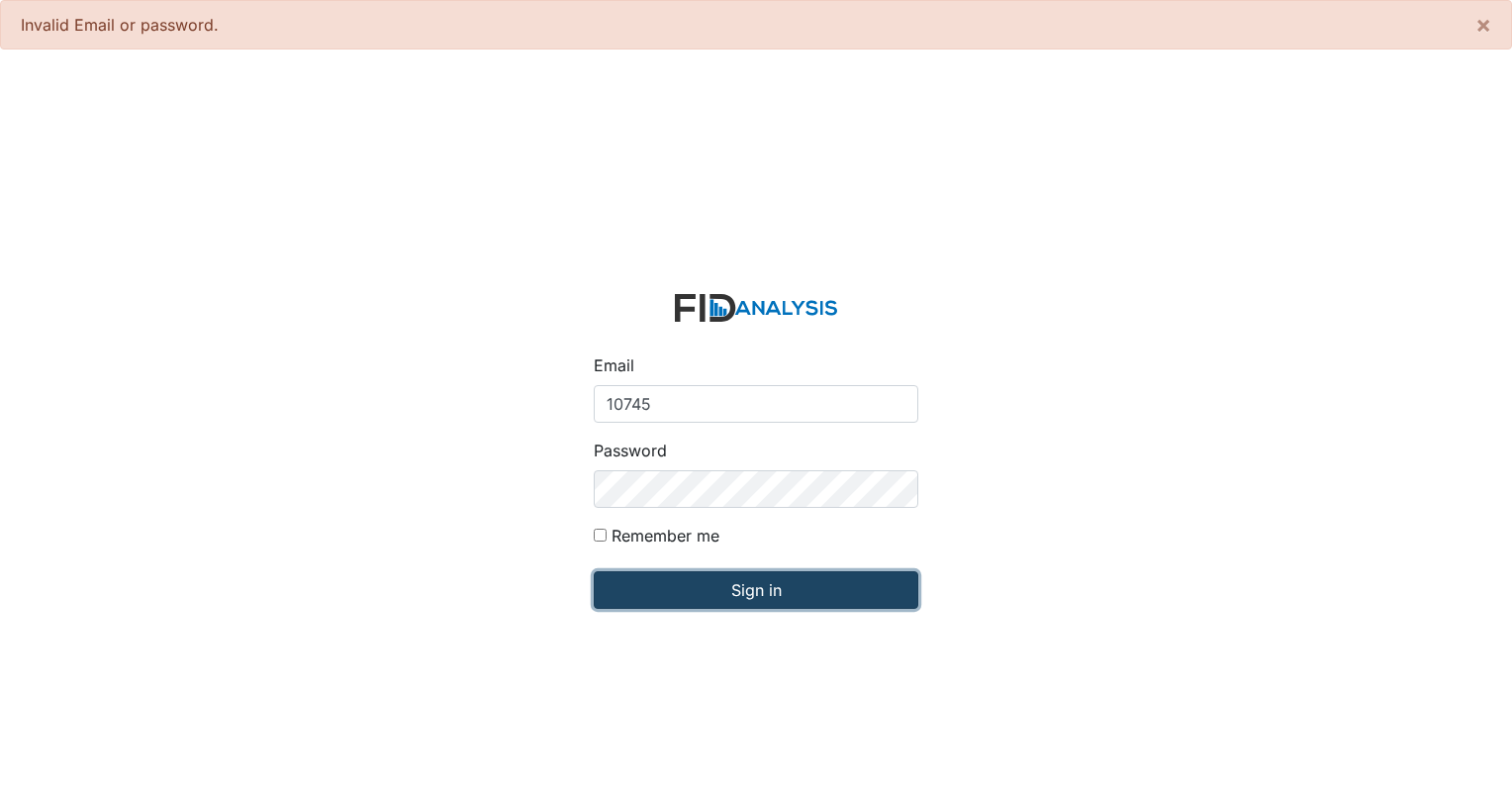 click on "Sign in" at bounding box center (756, 590) 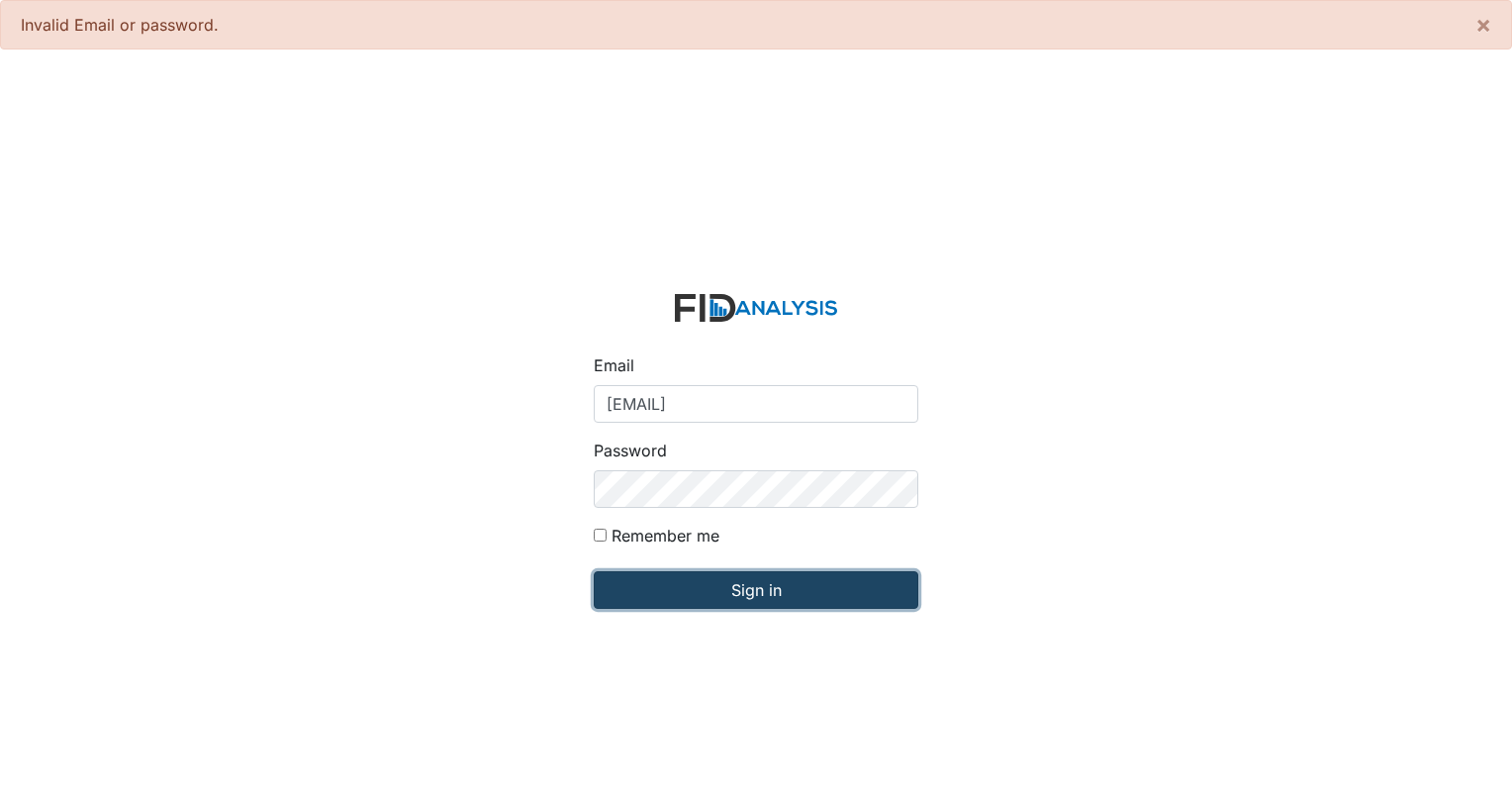click on "Sign in" at bounding box center (756, 590) 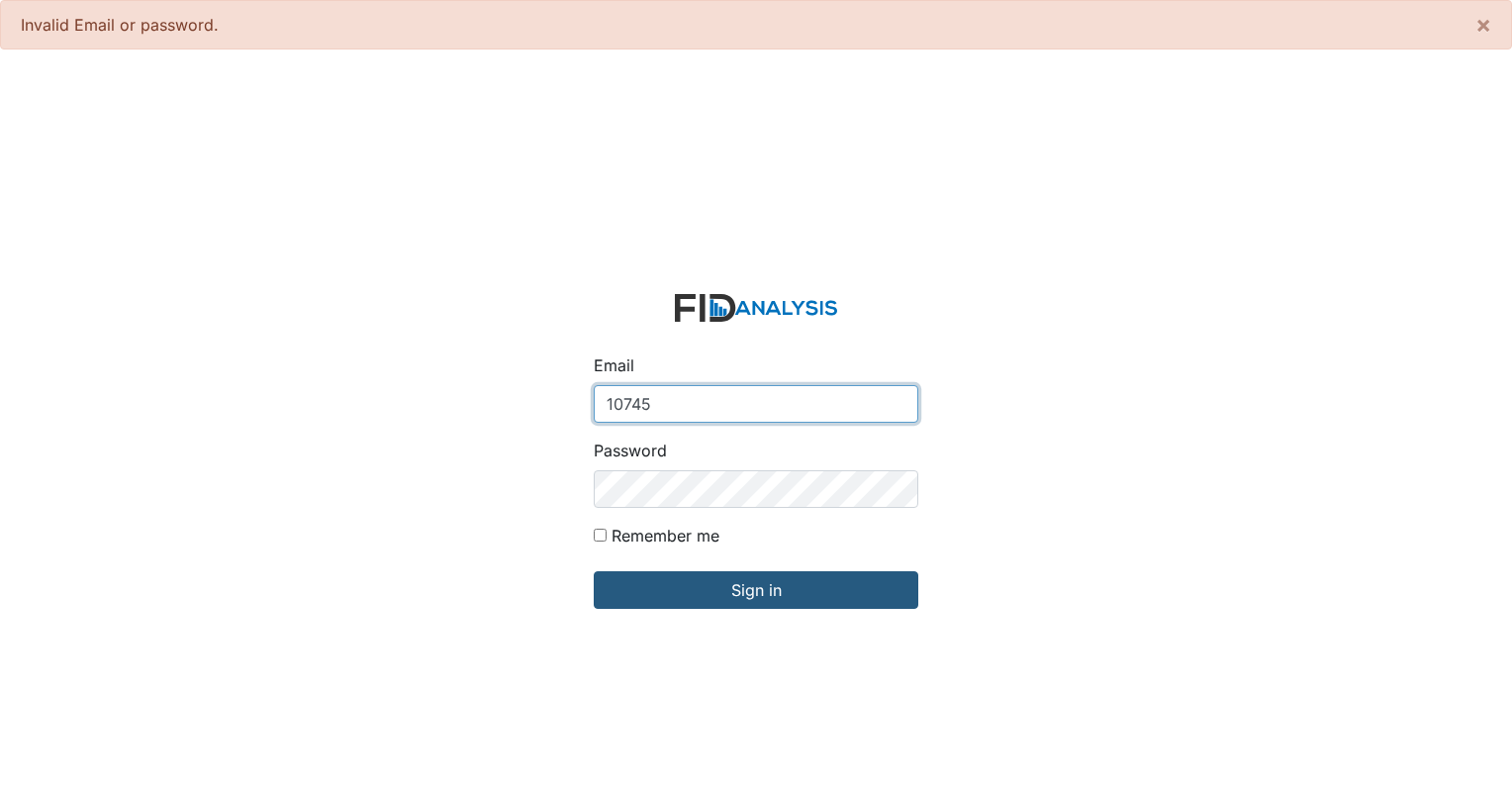 click on "10745" at bounding box center (756, 404) 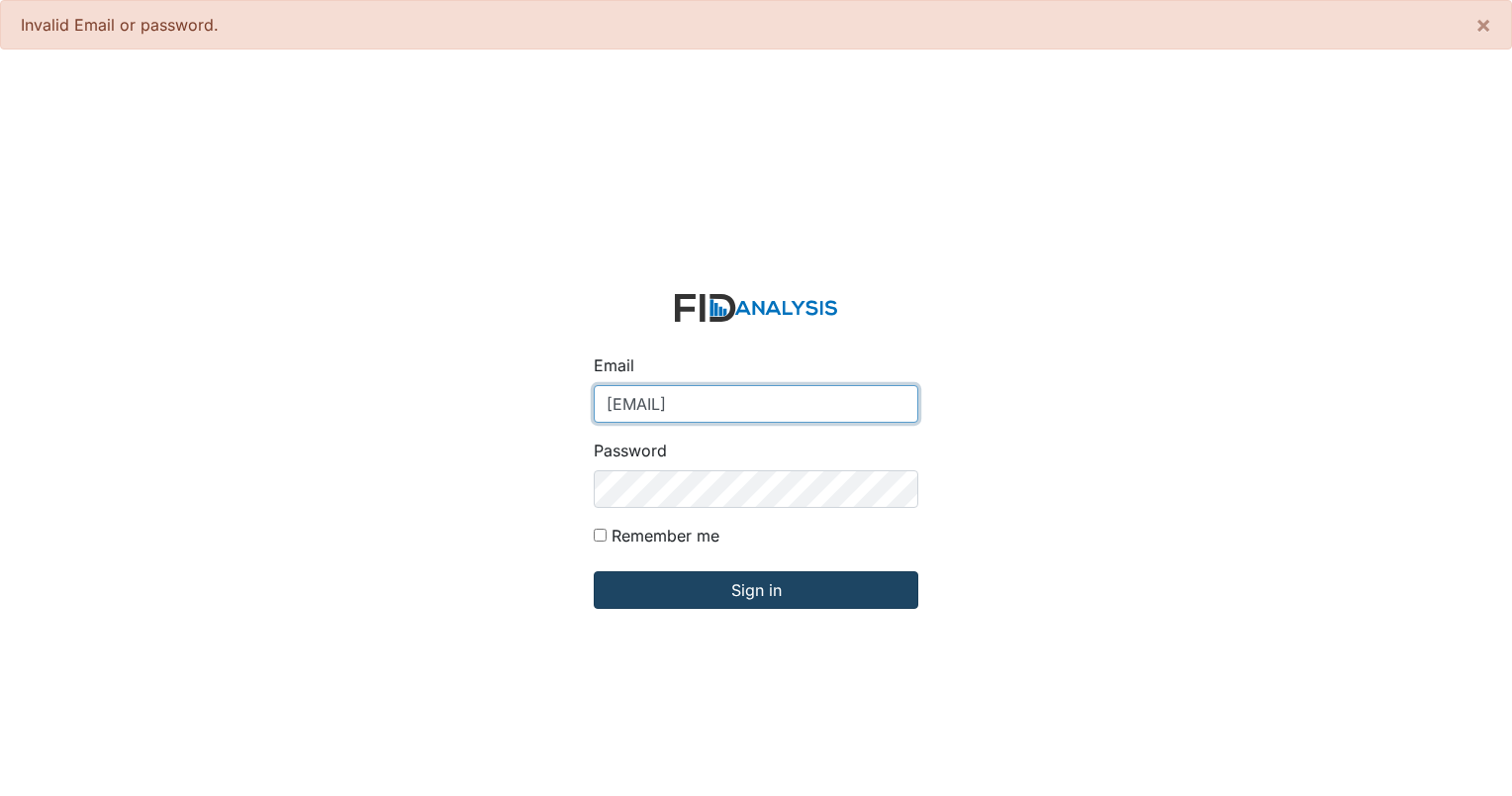 type on "@10745" 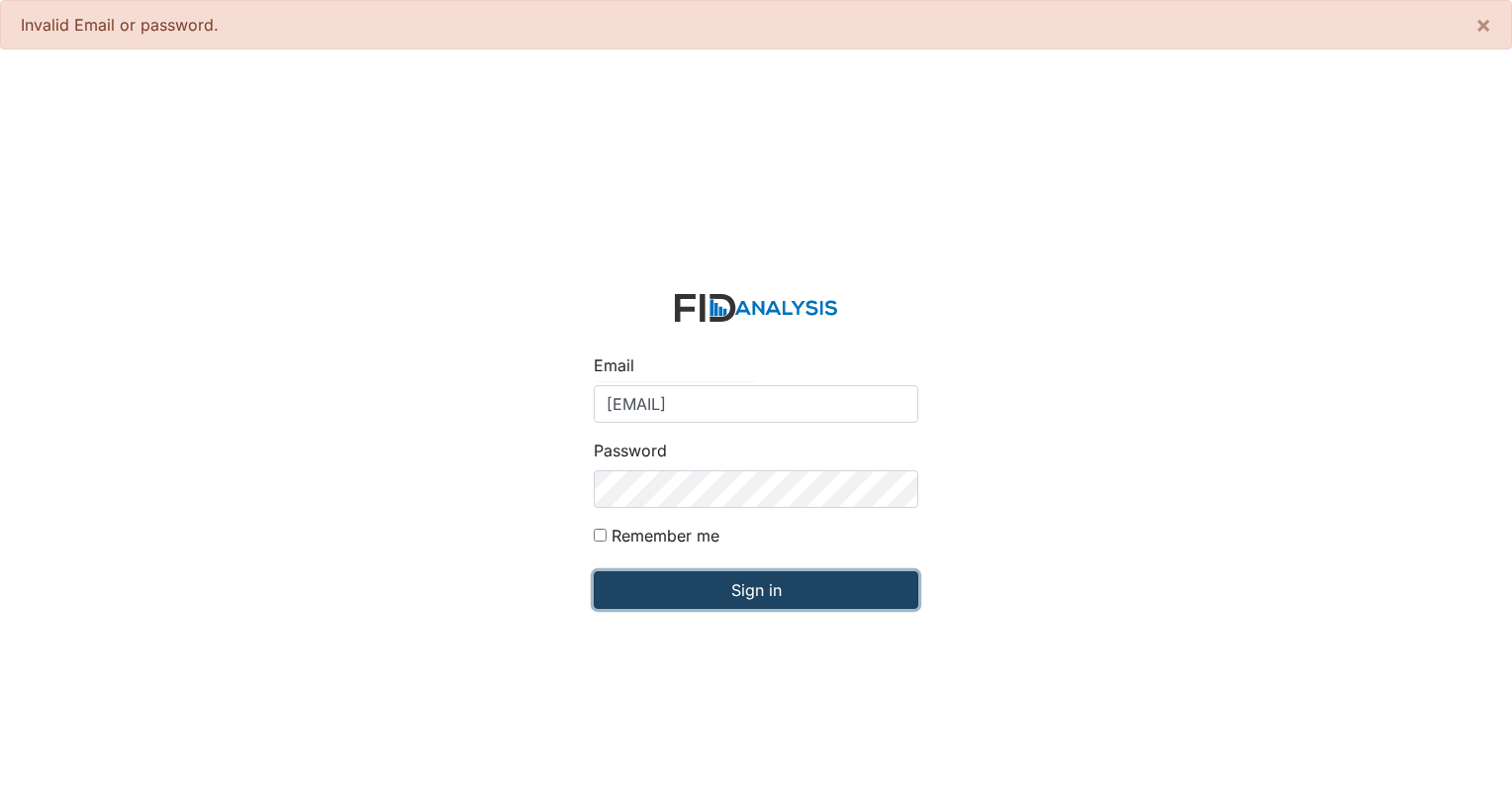 click on "Sign in" at bounding box center (756, 590) 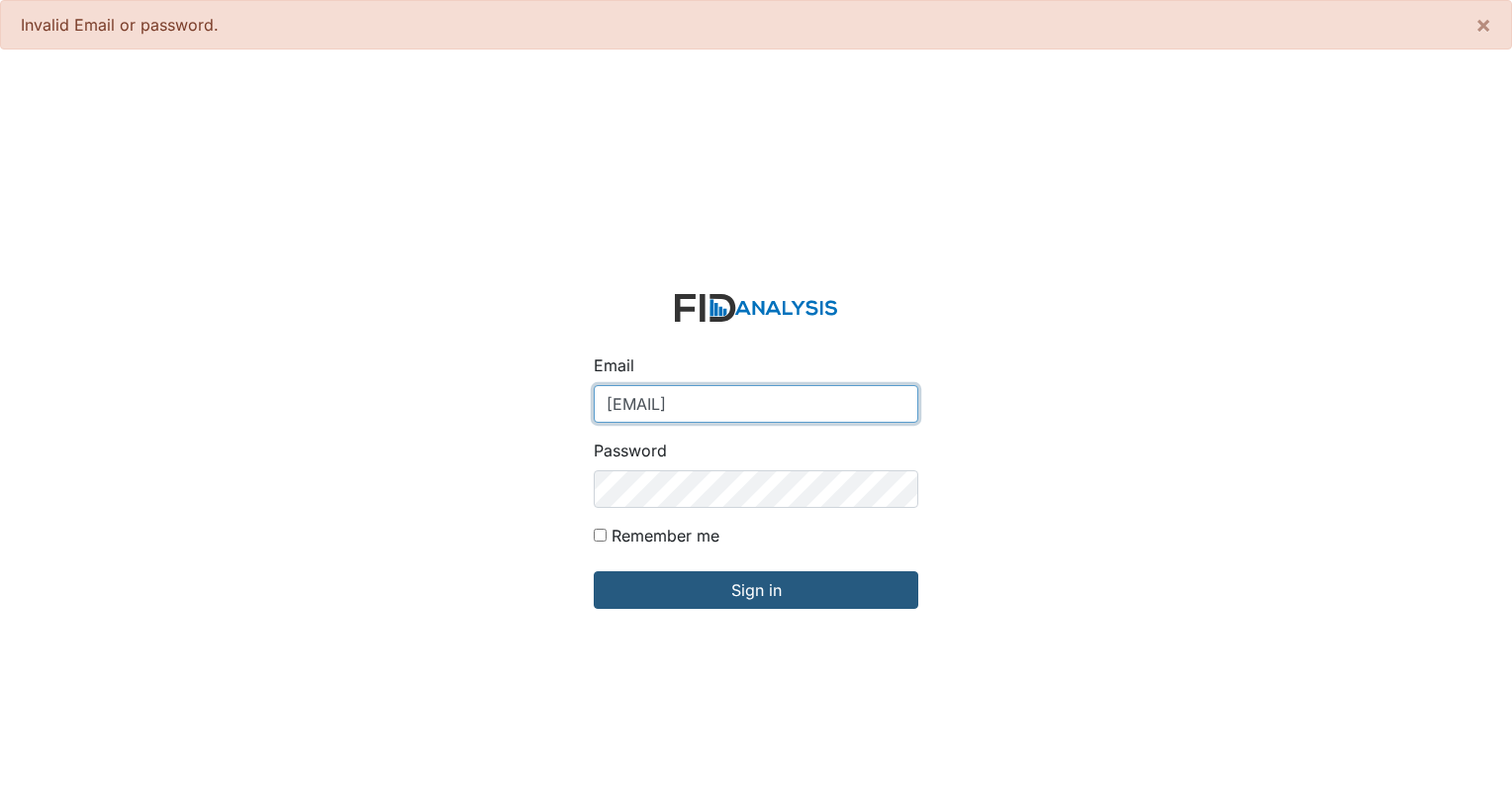 drag, startPoint x: 674, startPoint y: 401, endPoint x: 527, endPoint y: 404, distance: 147.0306 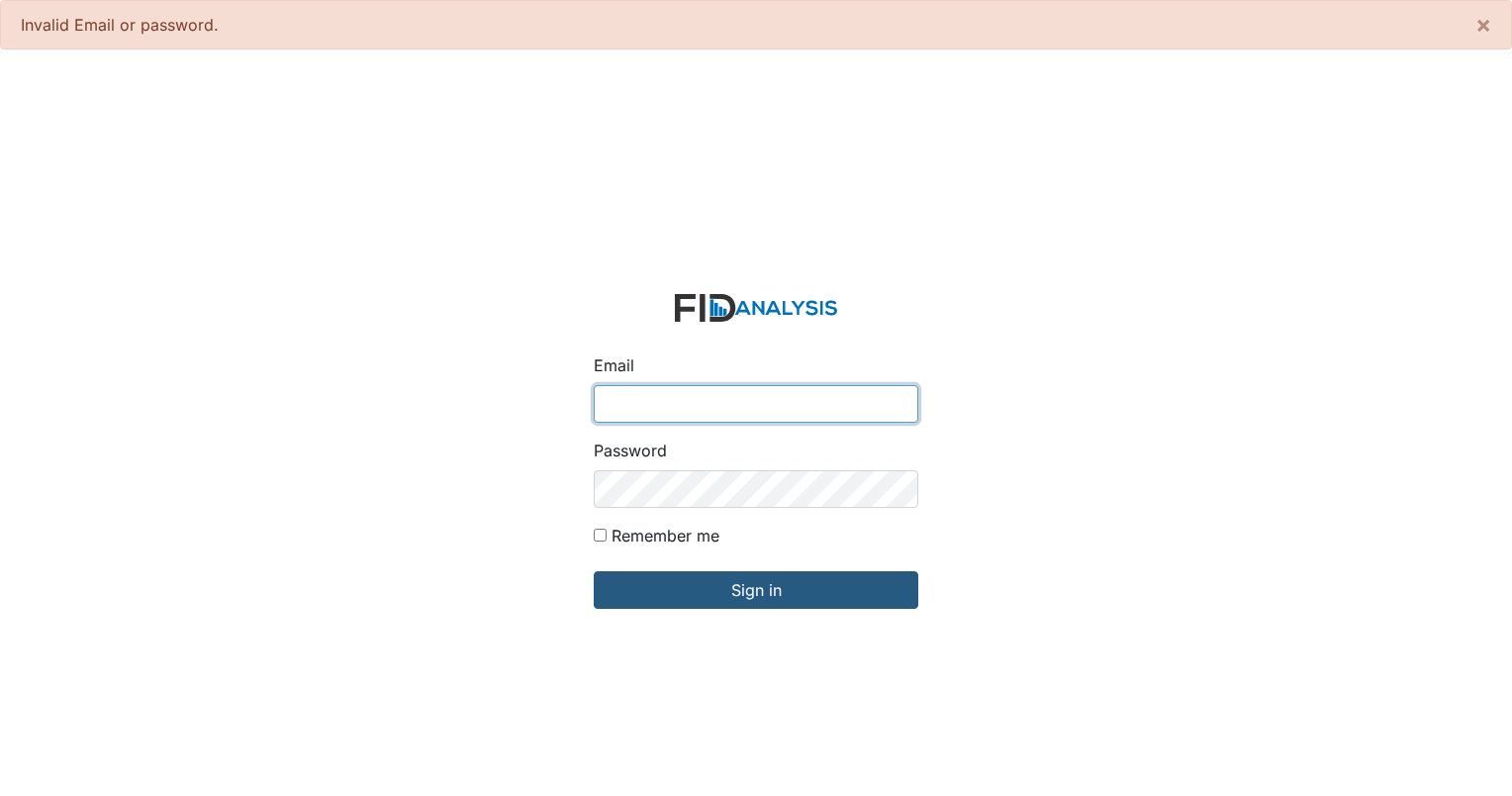 type 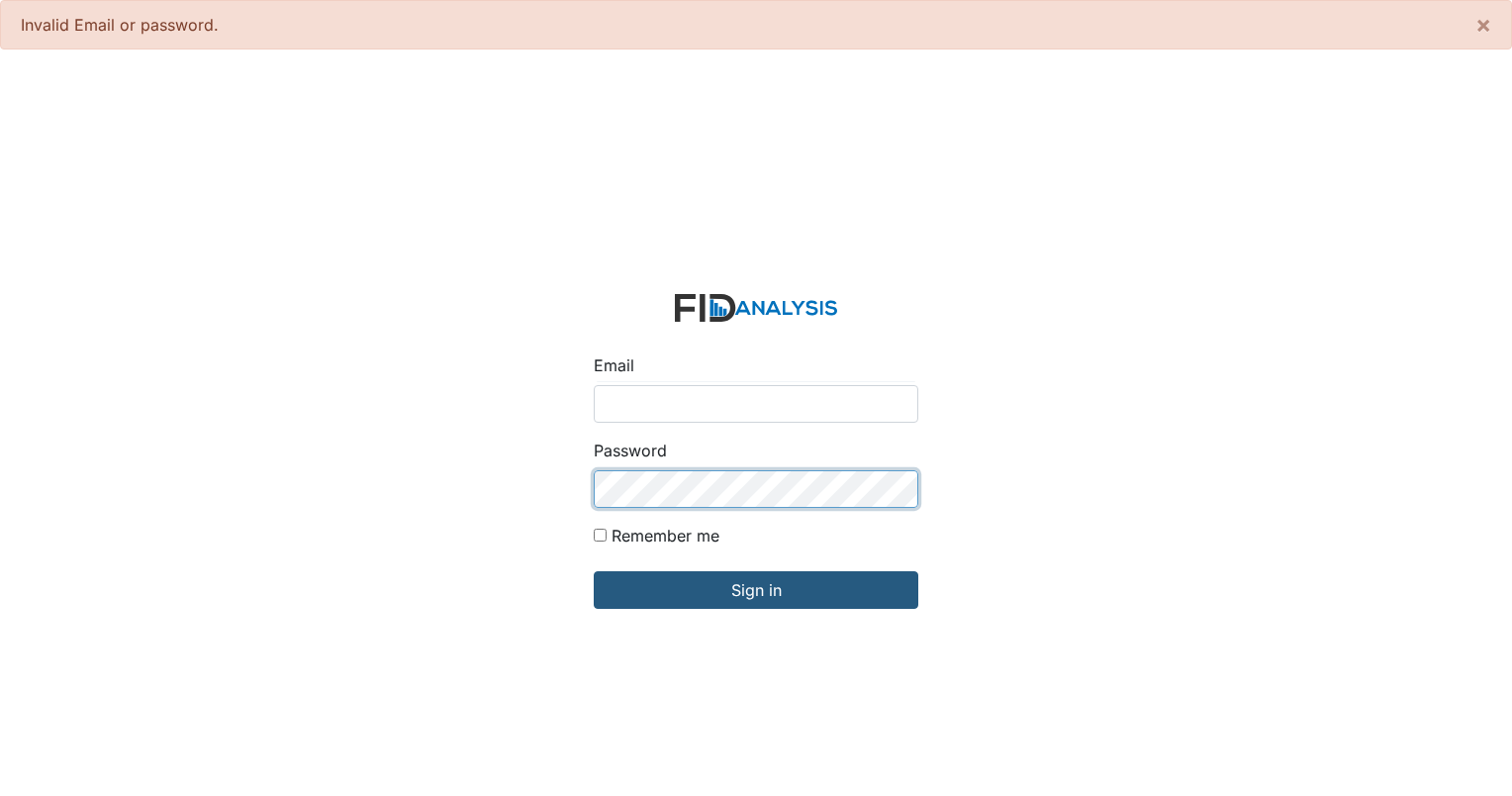 click on "Email
Password
Remember me
Sign in" at bounding box center [756, 463] 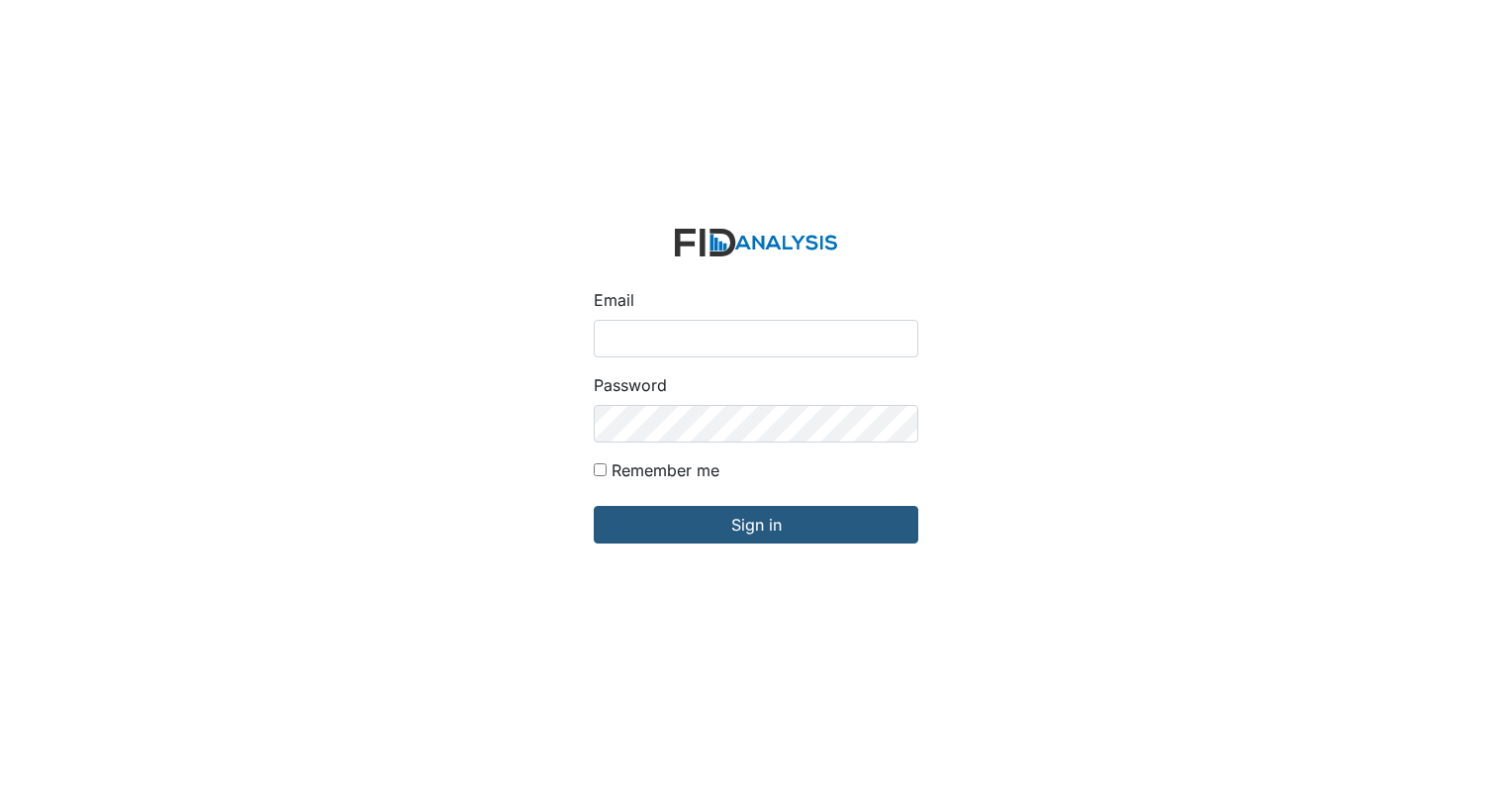 scroll, scrollTop: 0, scrollLeft: 0, axis: both 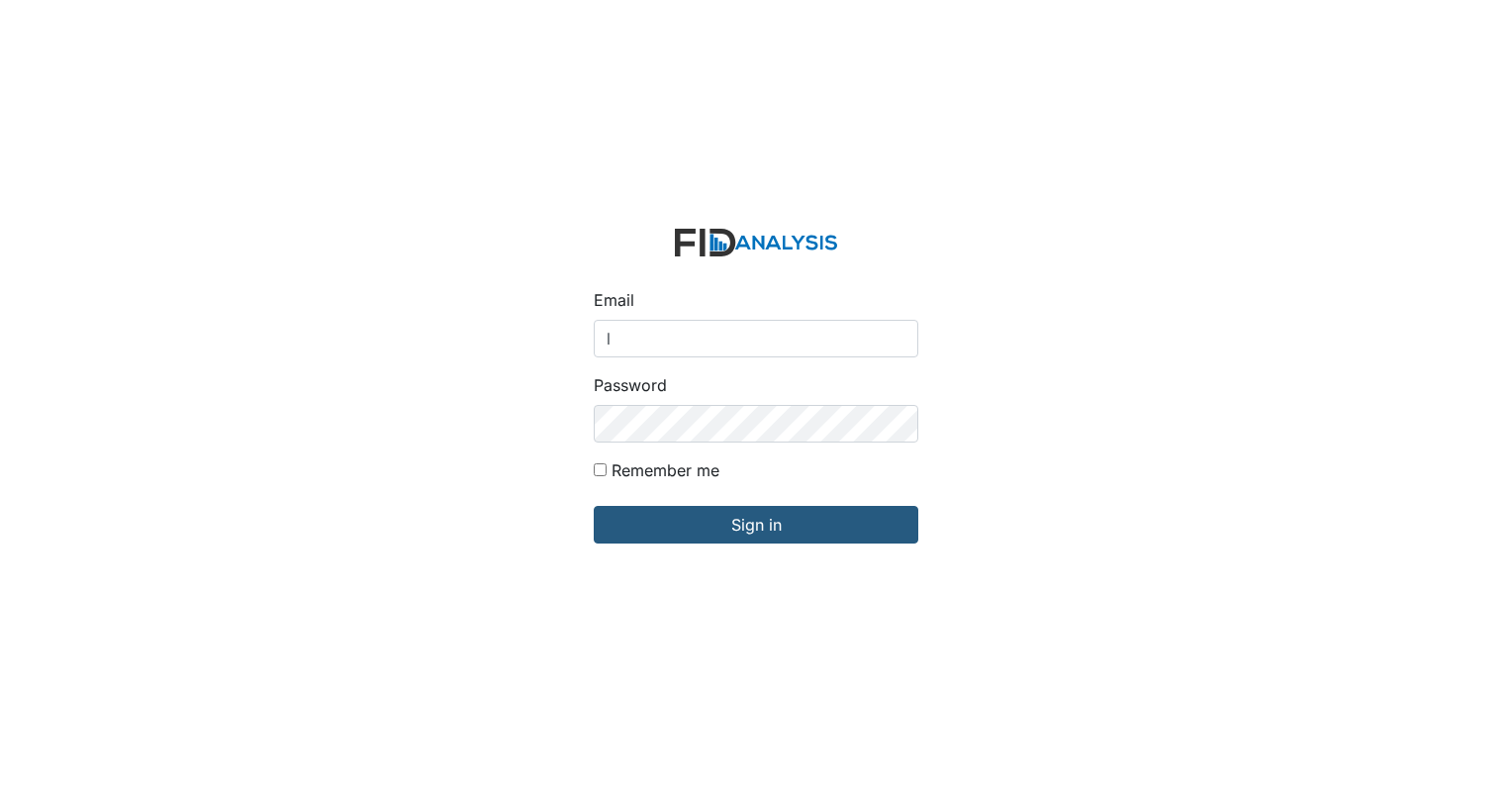 type on "[EMAIL]" 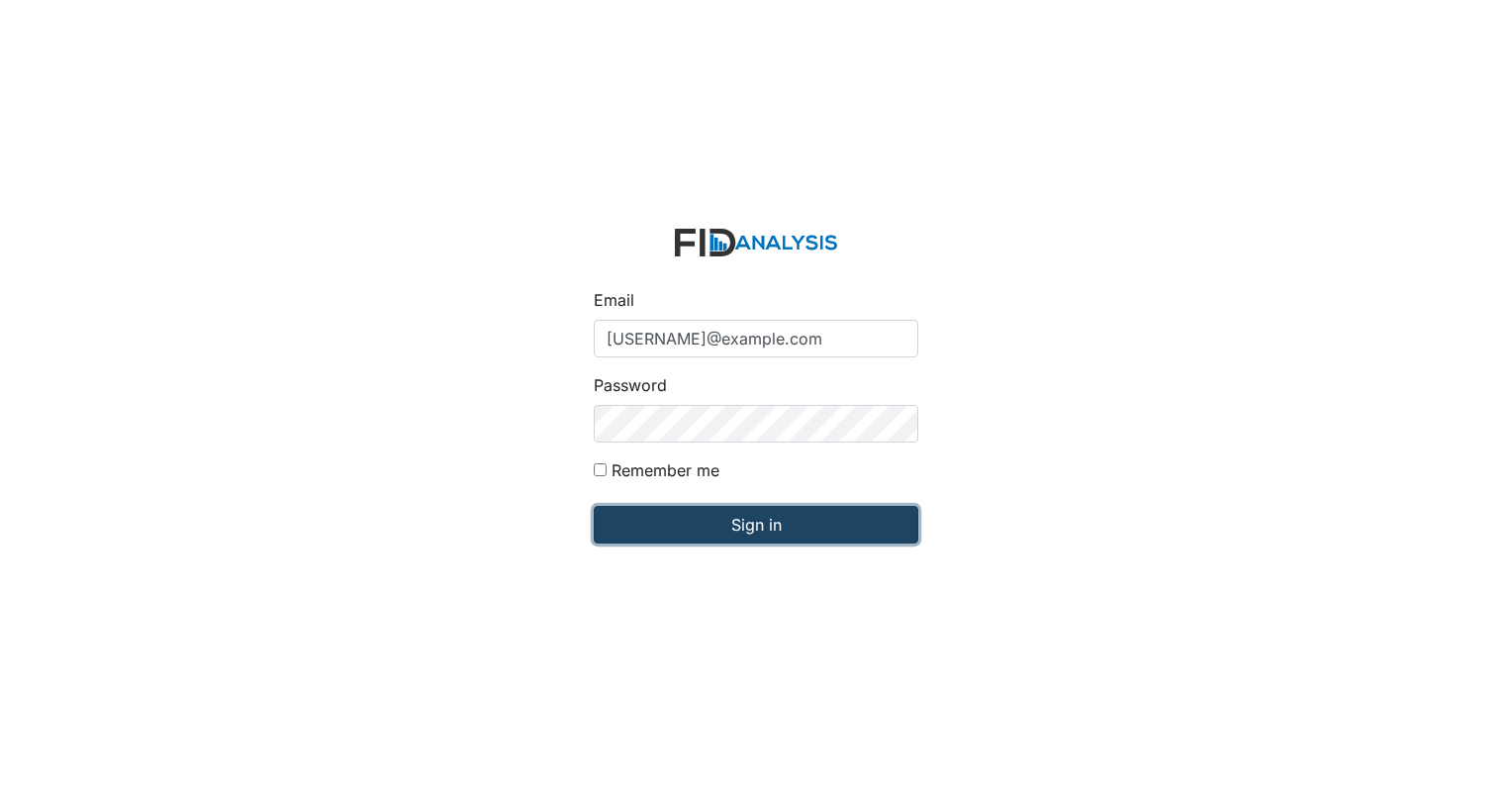click on "Sign in" at bounding box center (756, 525) 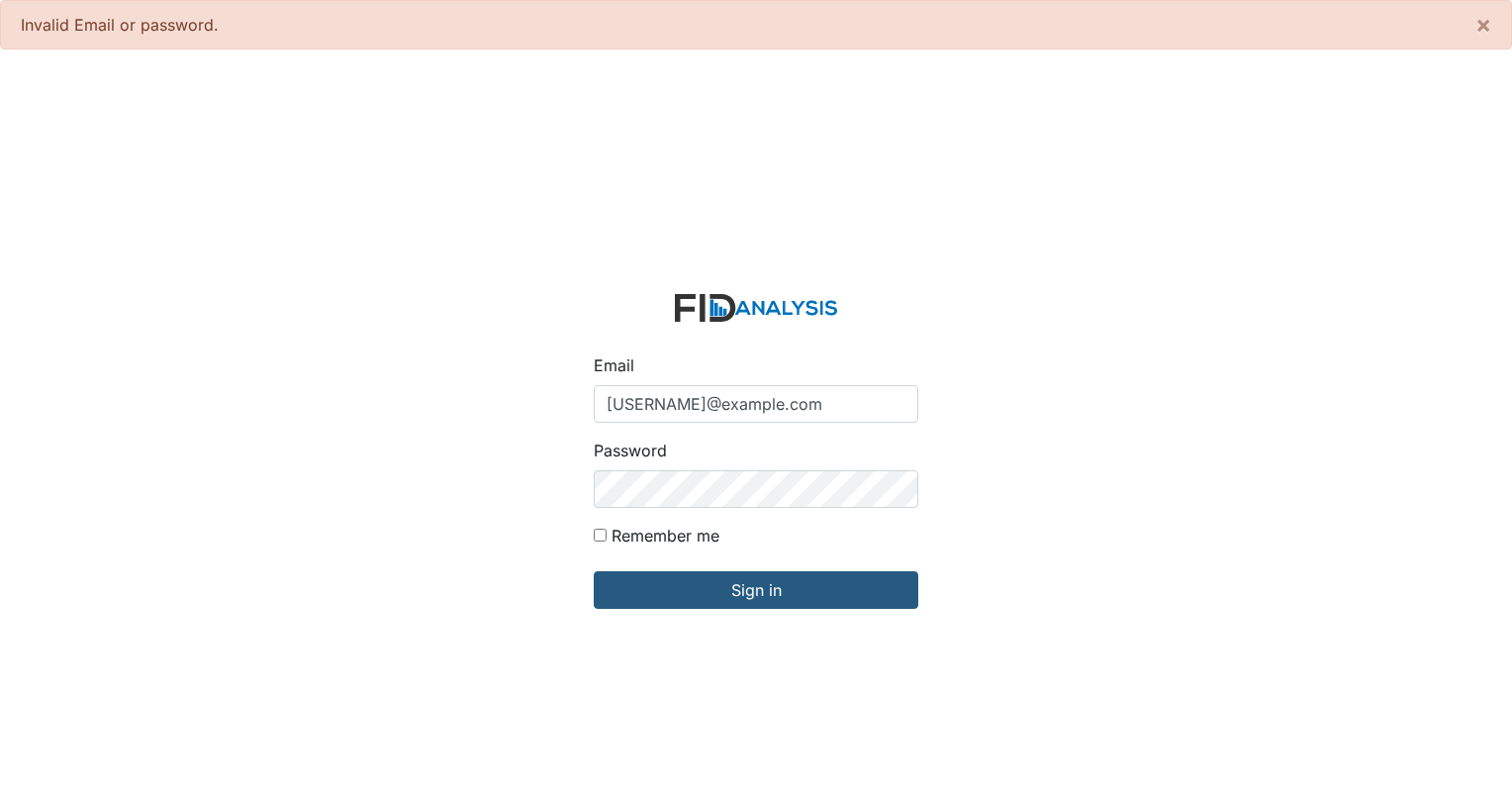 scroll, scrollTop: 0, scrollLeft: 0, axis: both 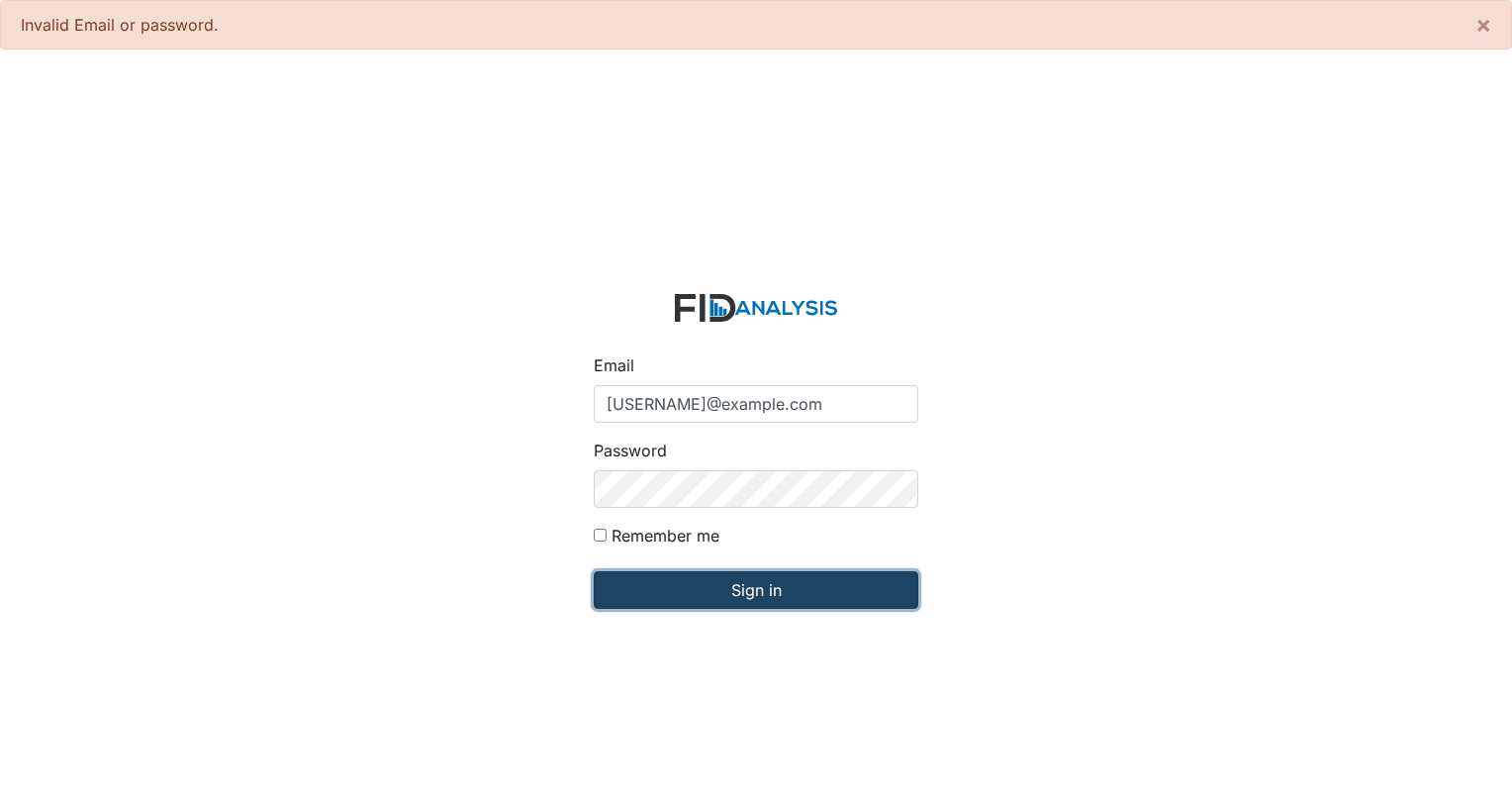 click on "Sign in" at bounding box center [756, 590] 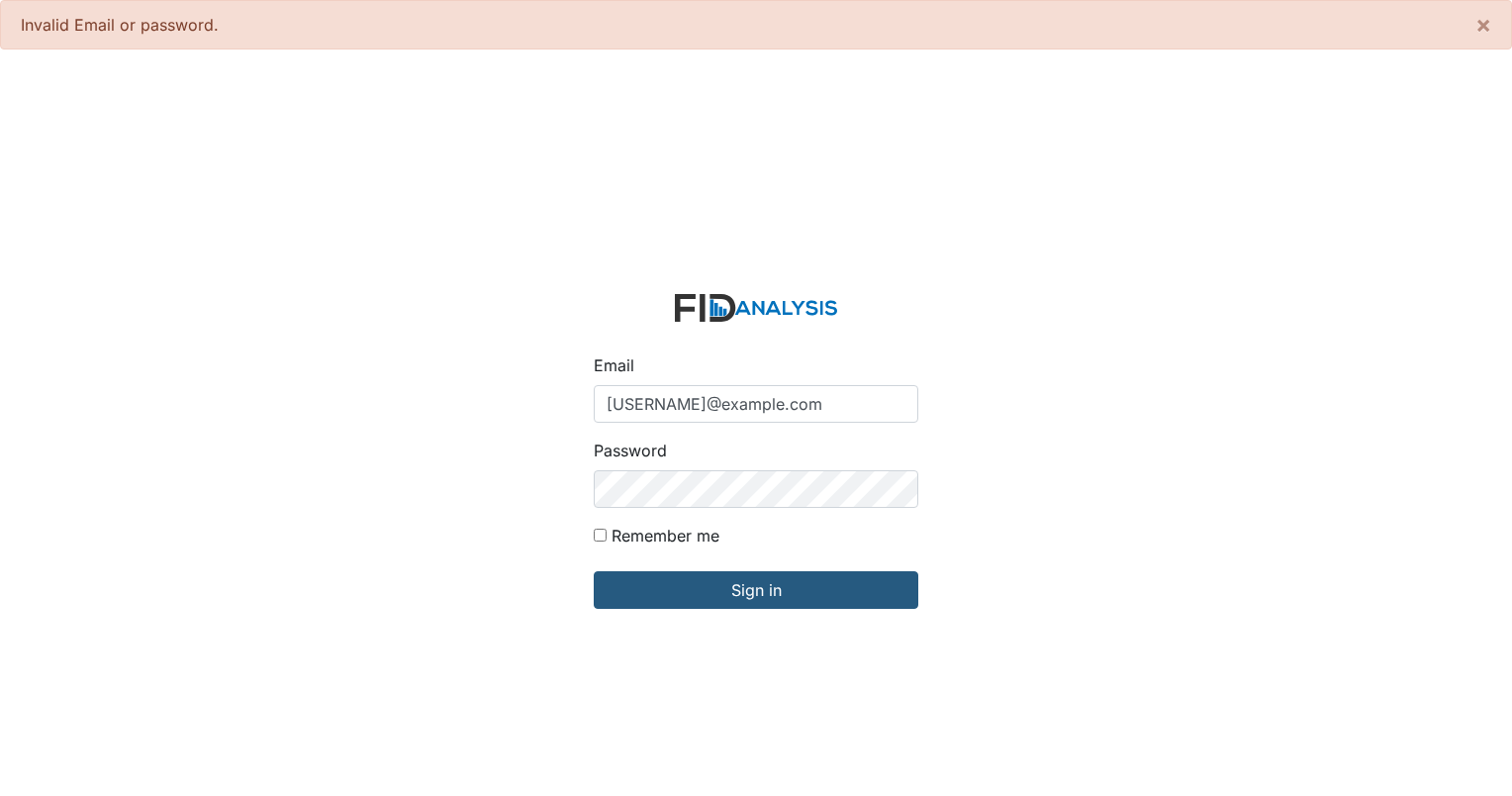 scroll, scrollTop: 0, scrollLeft: 0, axis: both 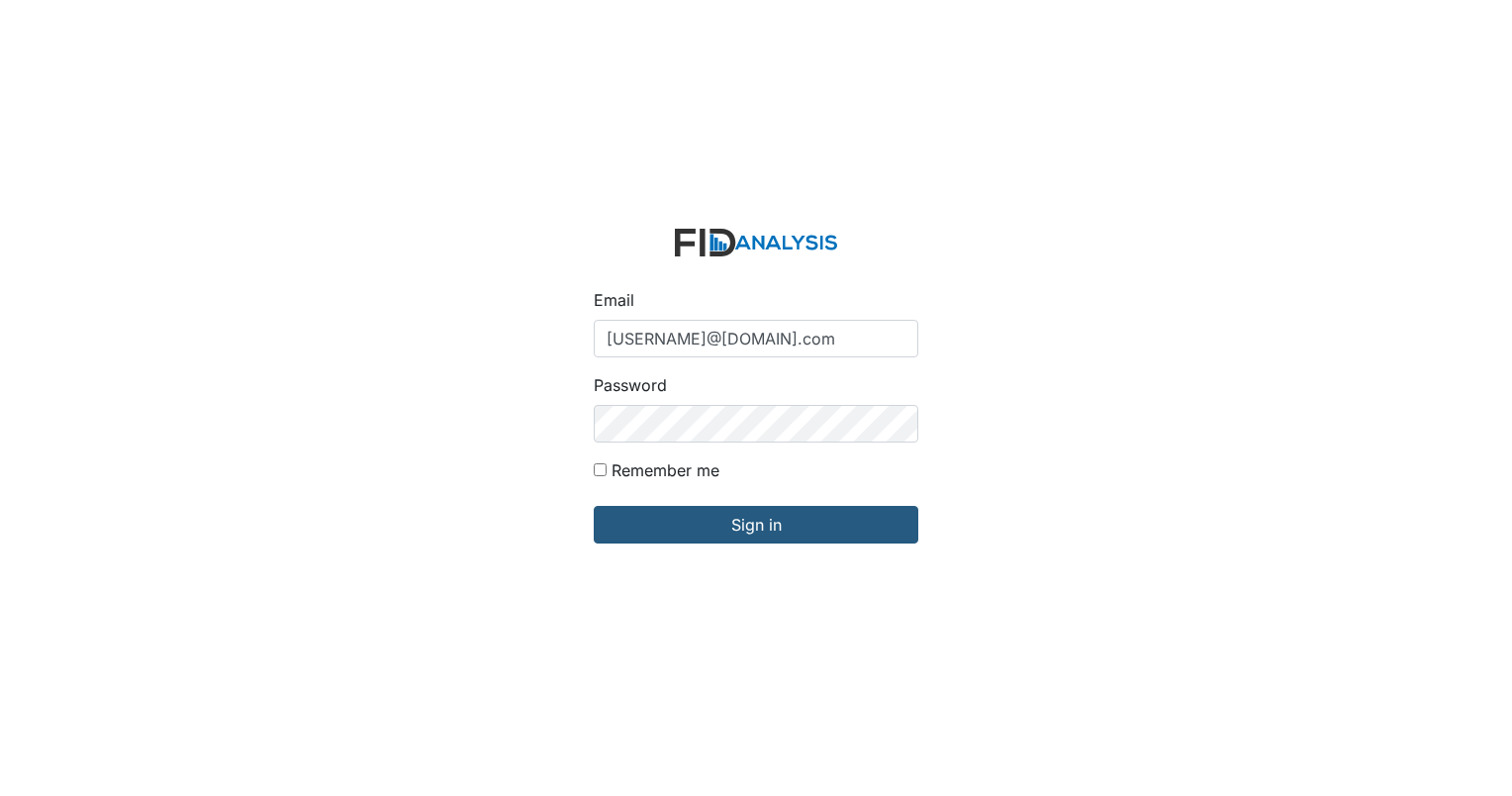 type on "[EMAIL]" 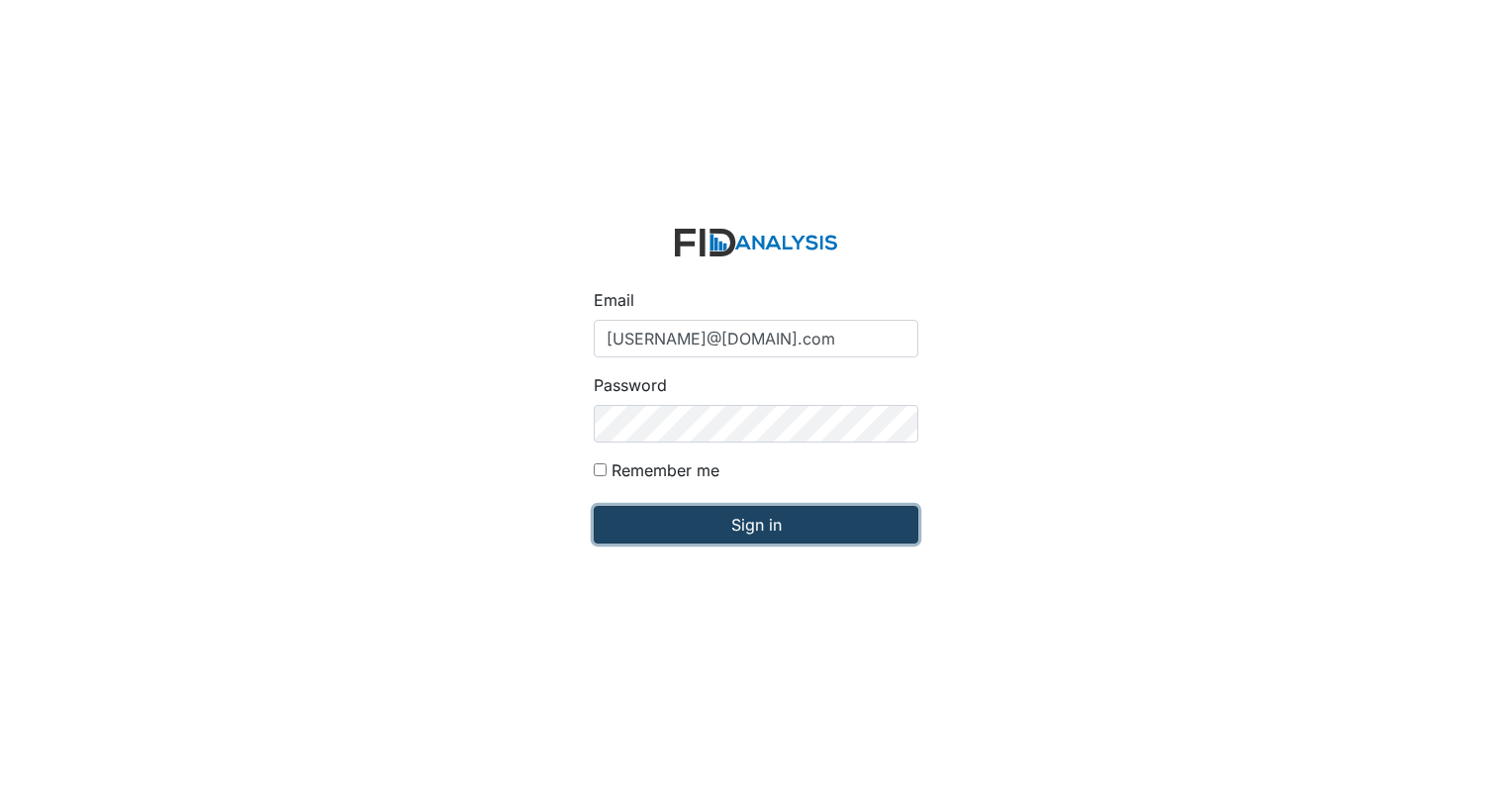 click on "Sign in" at bounding box center [756, 525] 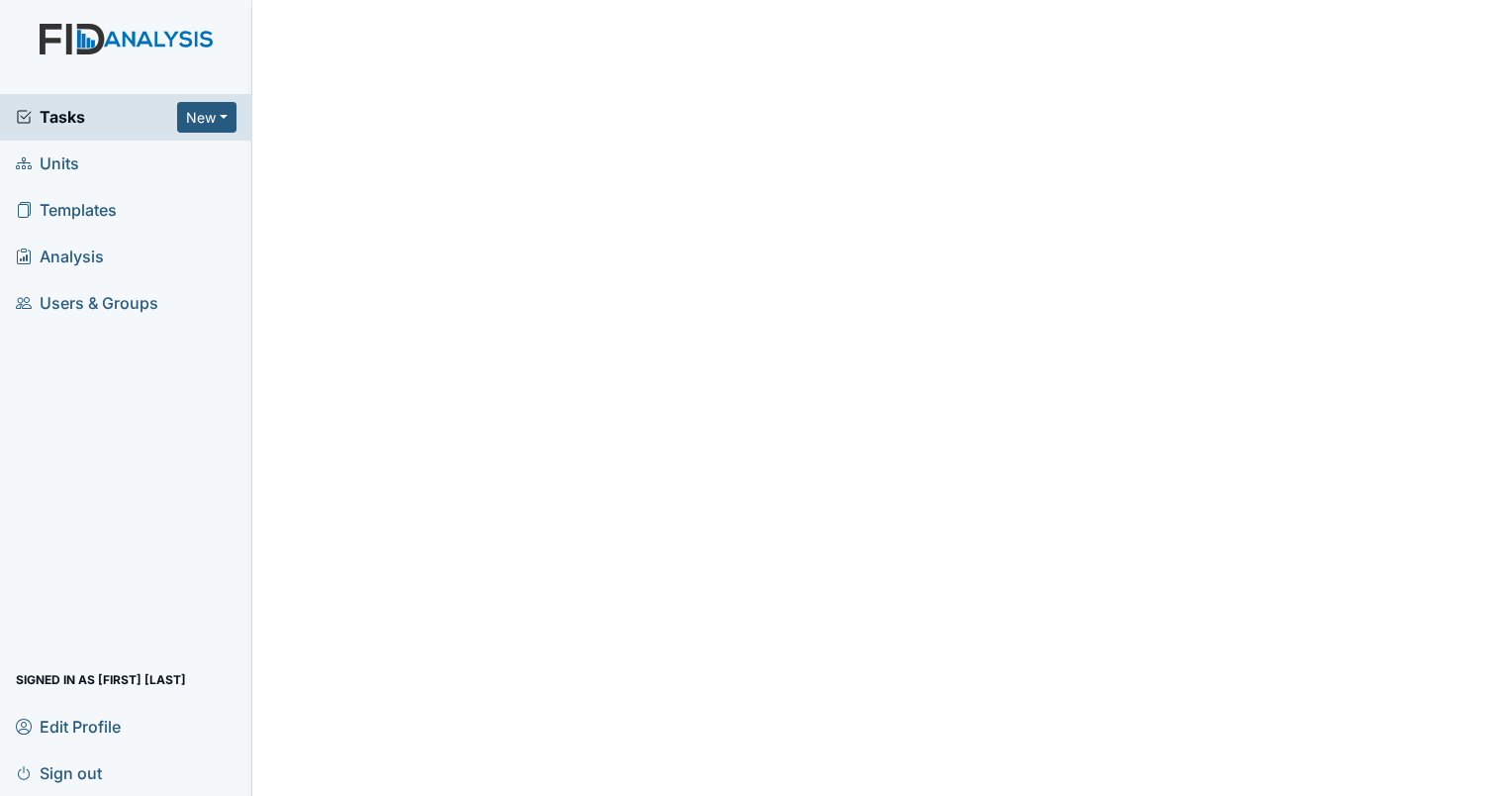 scroll, scrollTop: 0, scrollLeft: 0, axis: both 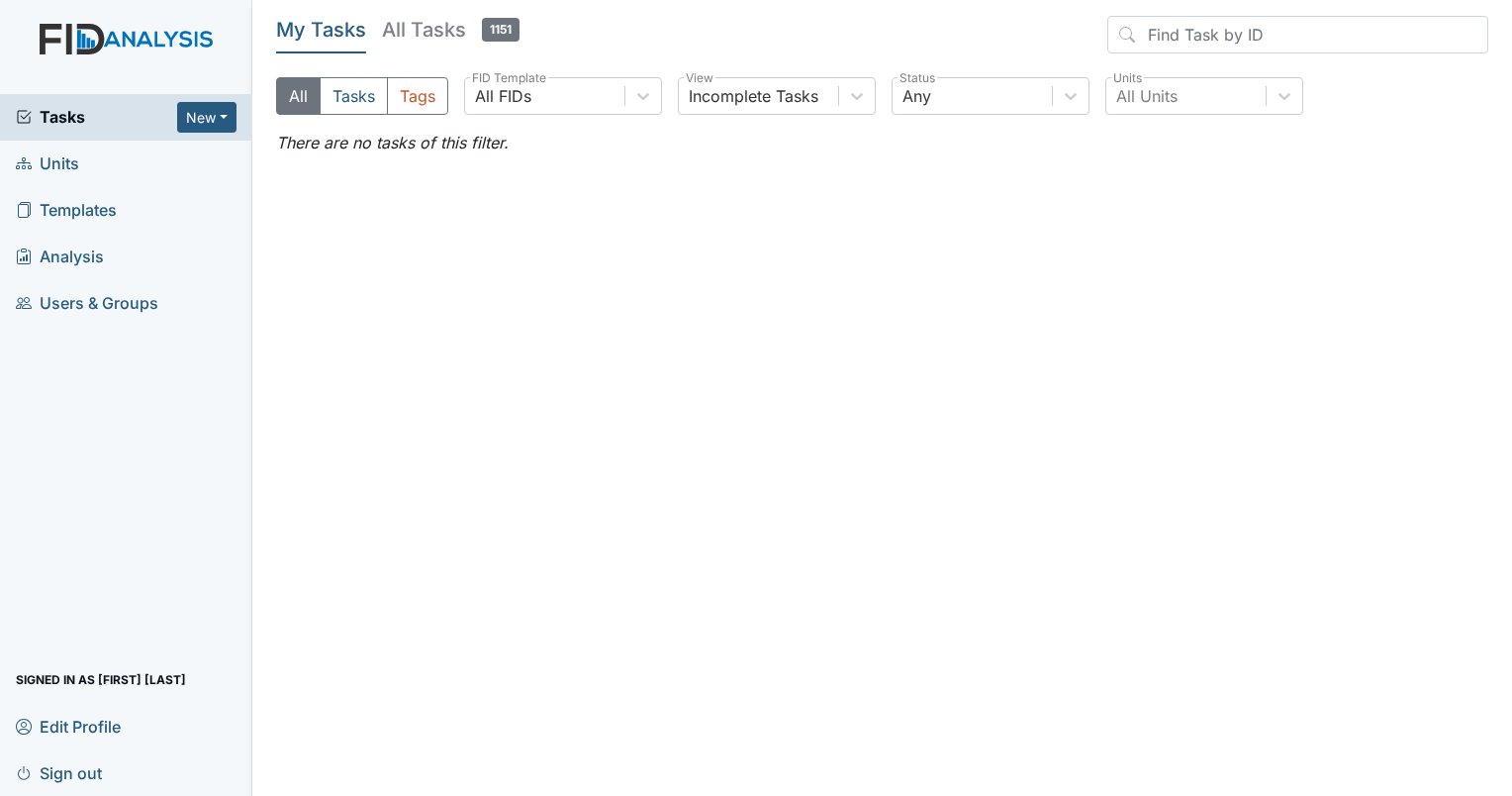click on "Units" at bounding box center [126, 163] 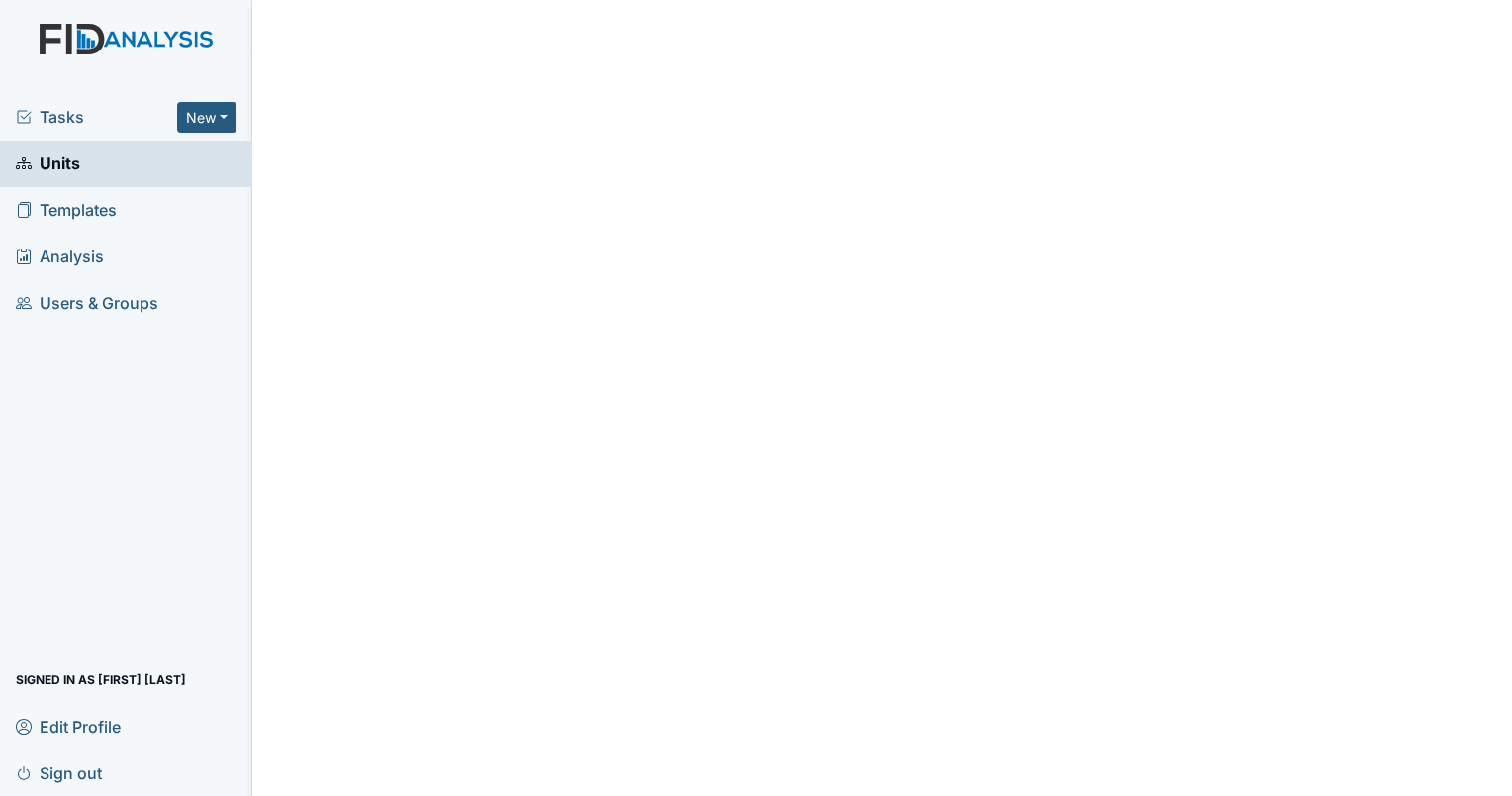 scroll, scrollTop: 0, scrollLeft: 0, axis: both 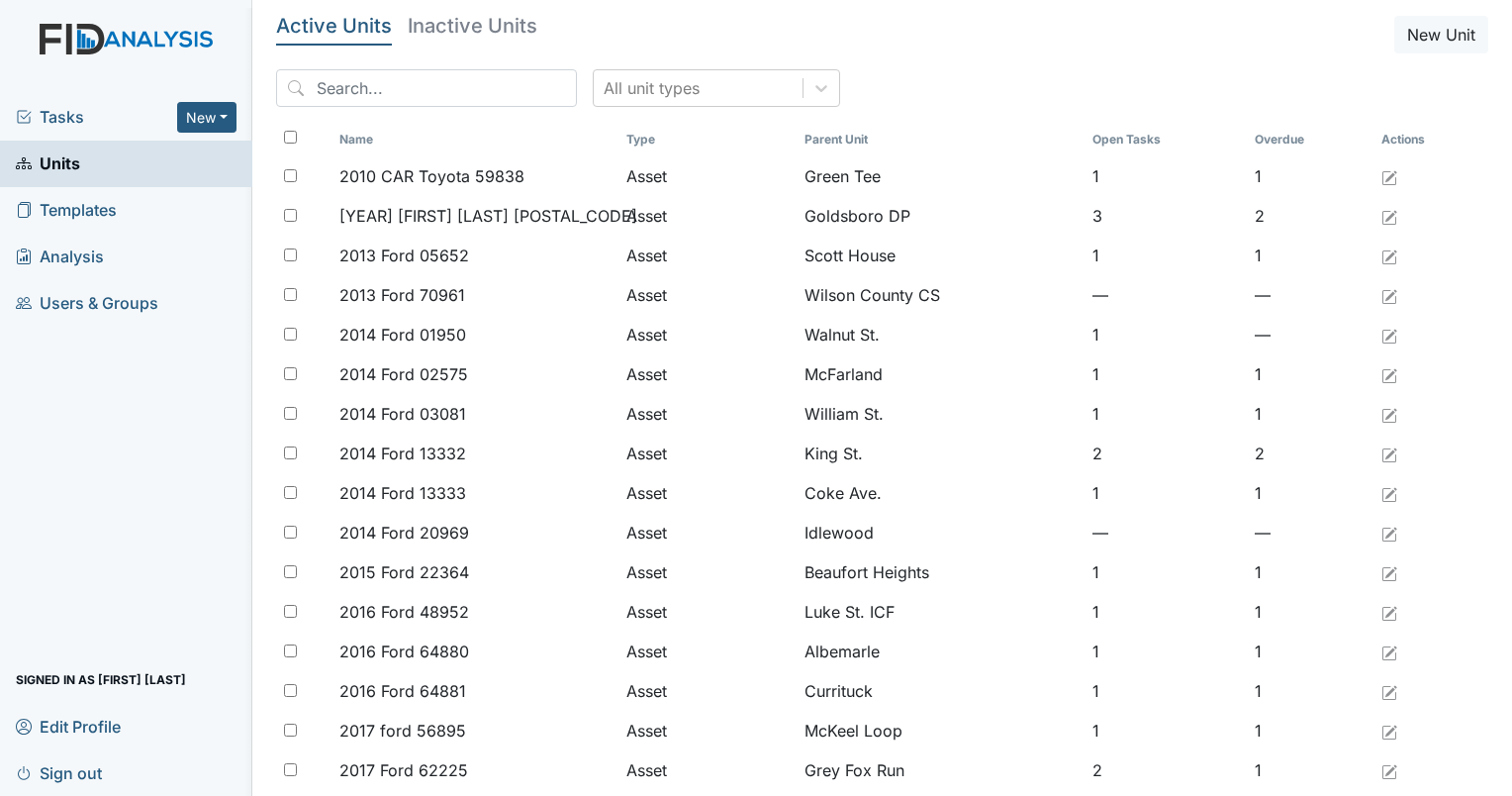 click on "Templates" at bounding box center [66, 210] 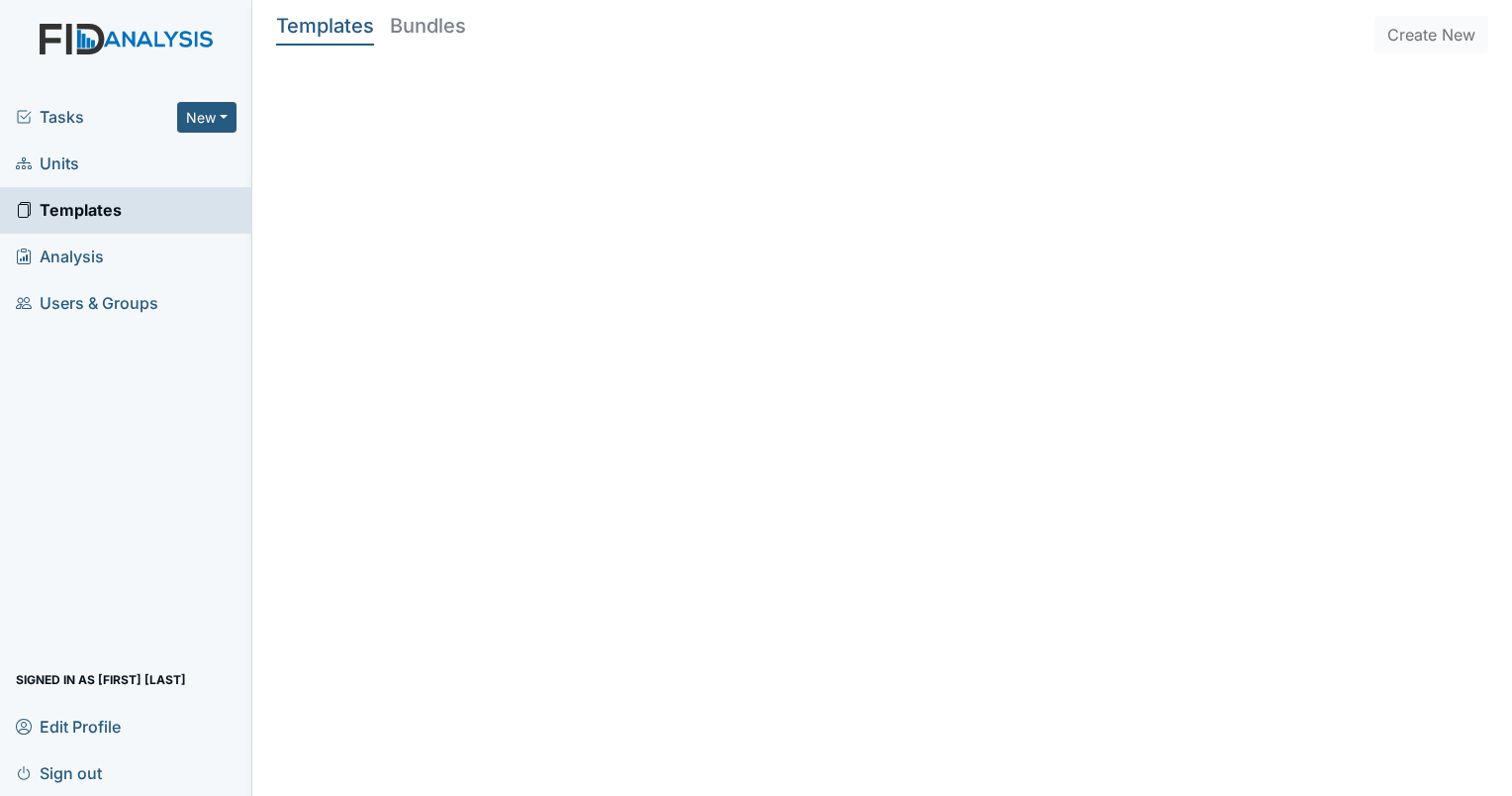 scroll, scrollTop: 0, scrollLeft: 0, axis: both 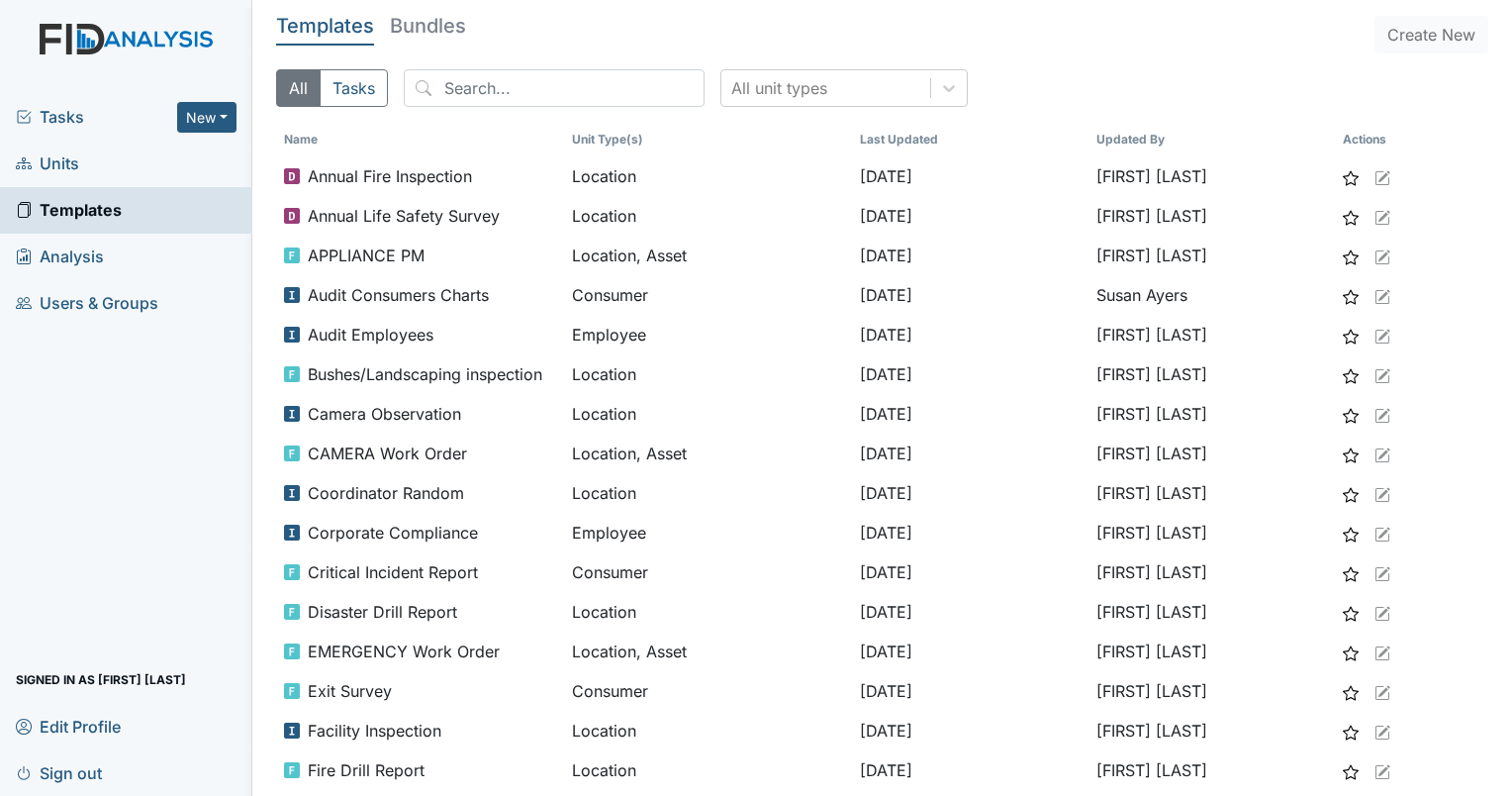 click on "Analysis" at bounding box center [59, 256] 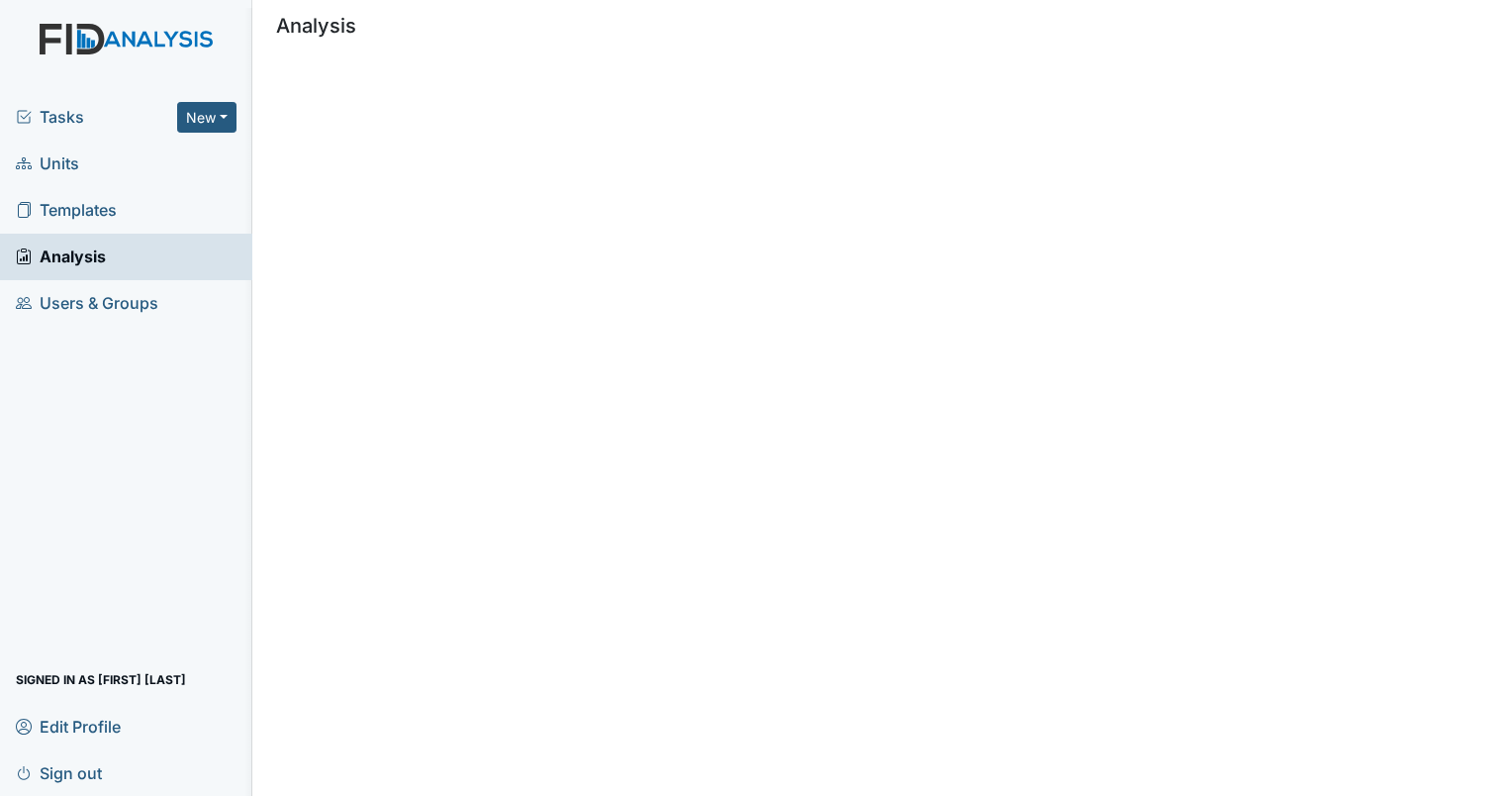 scroll, scrollTop: 0, scrollLeft: 0, axis: both 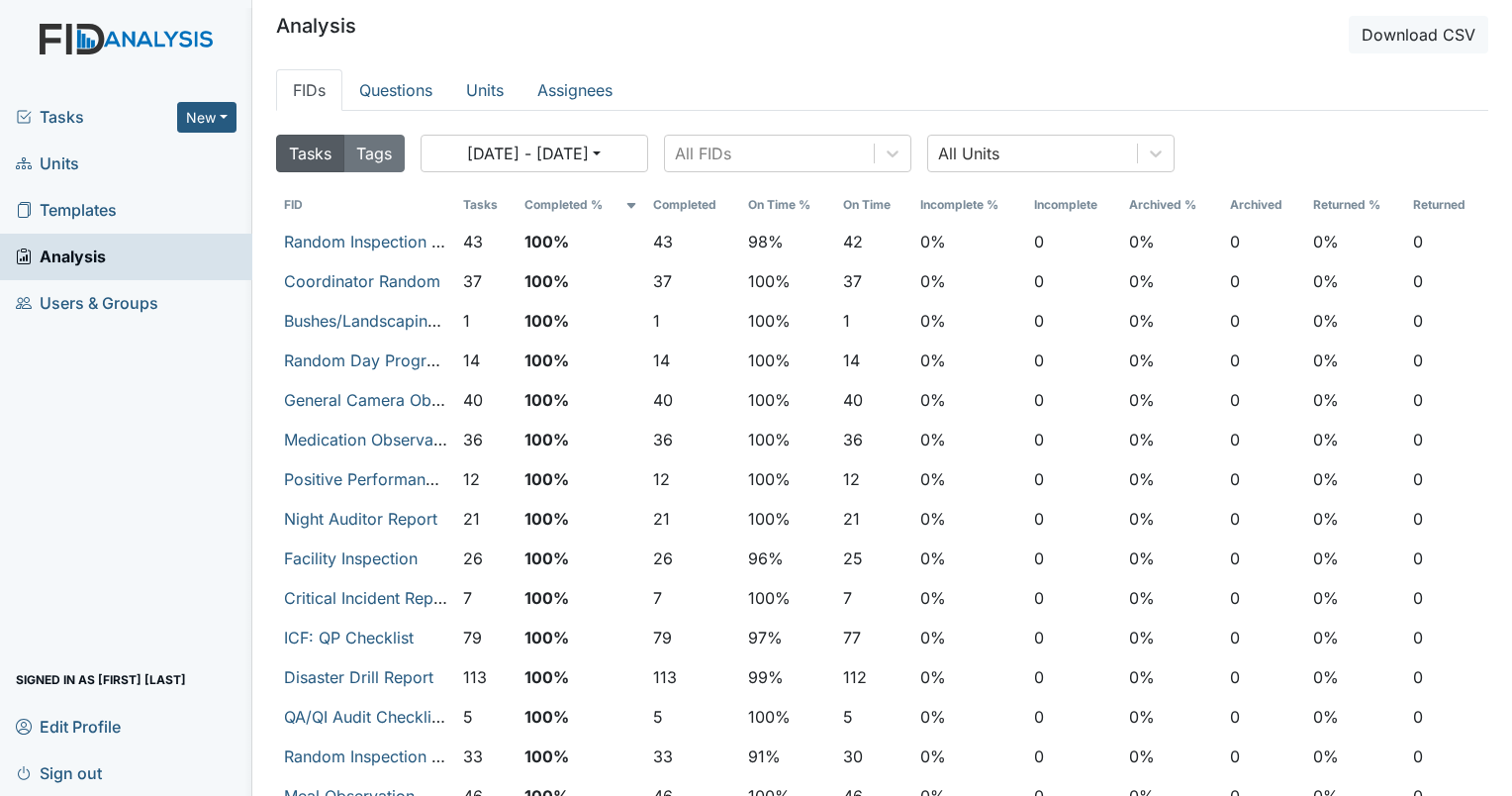 click on "Users & Groups" at bounding box center (87, 303) 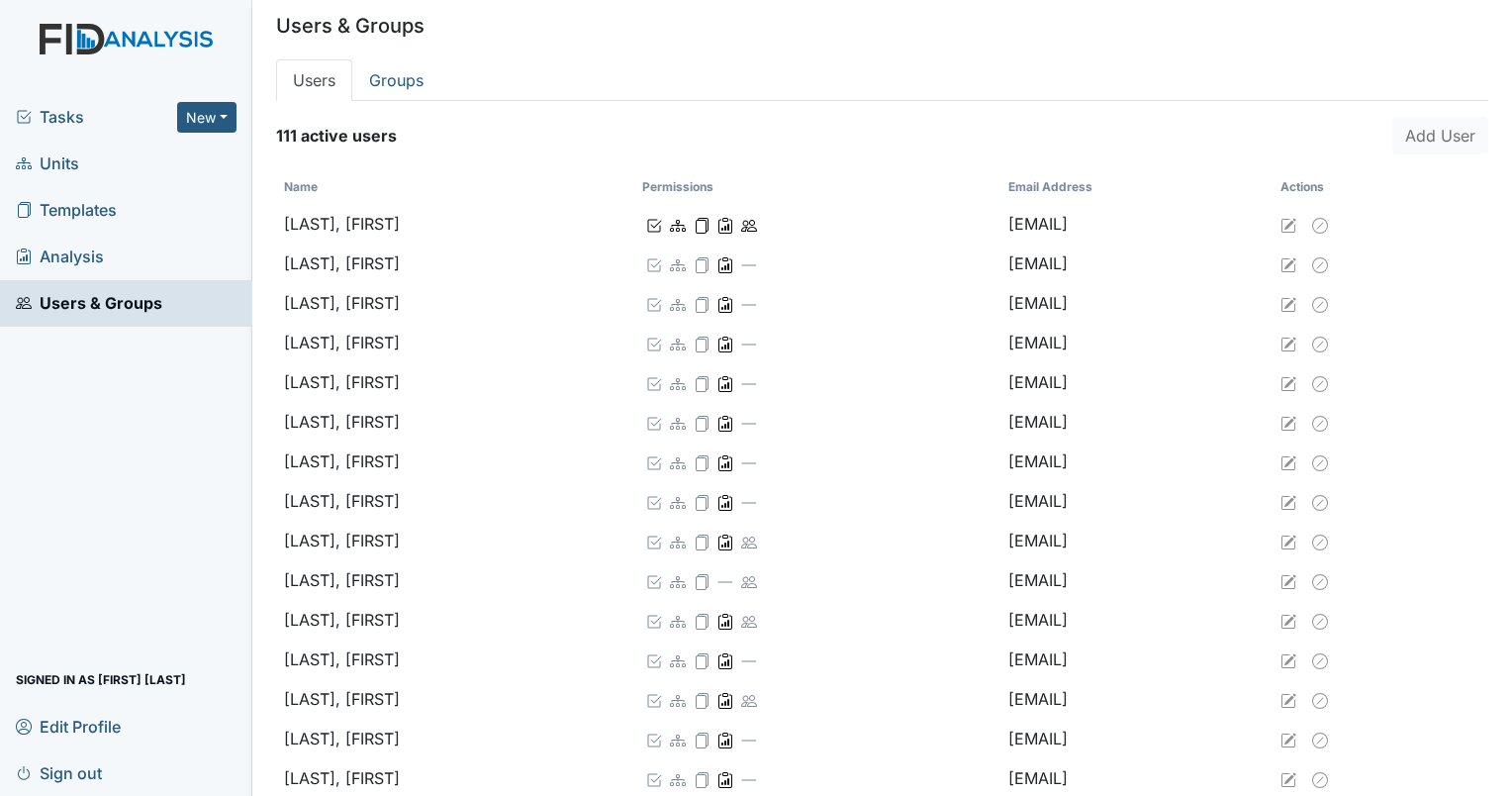 scroll, scrollTop: 0, scrollLeft: 0, axis: both 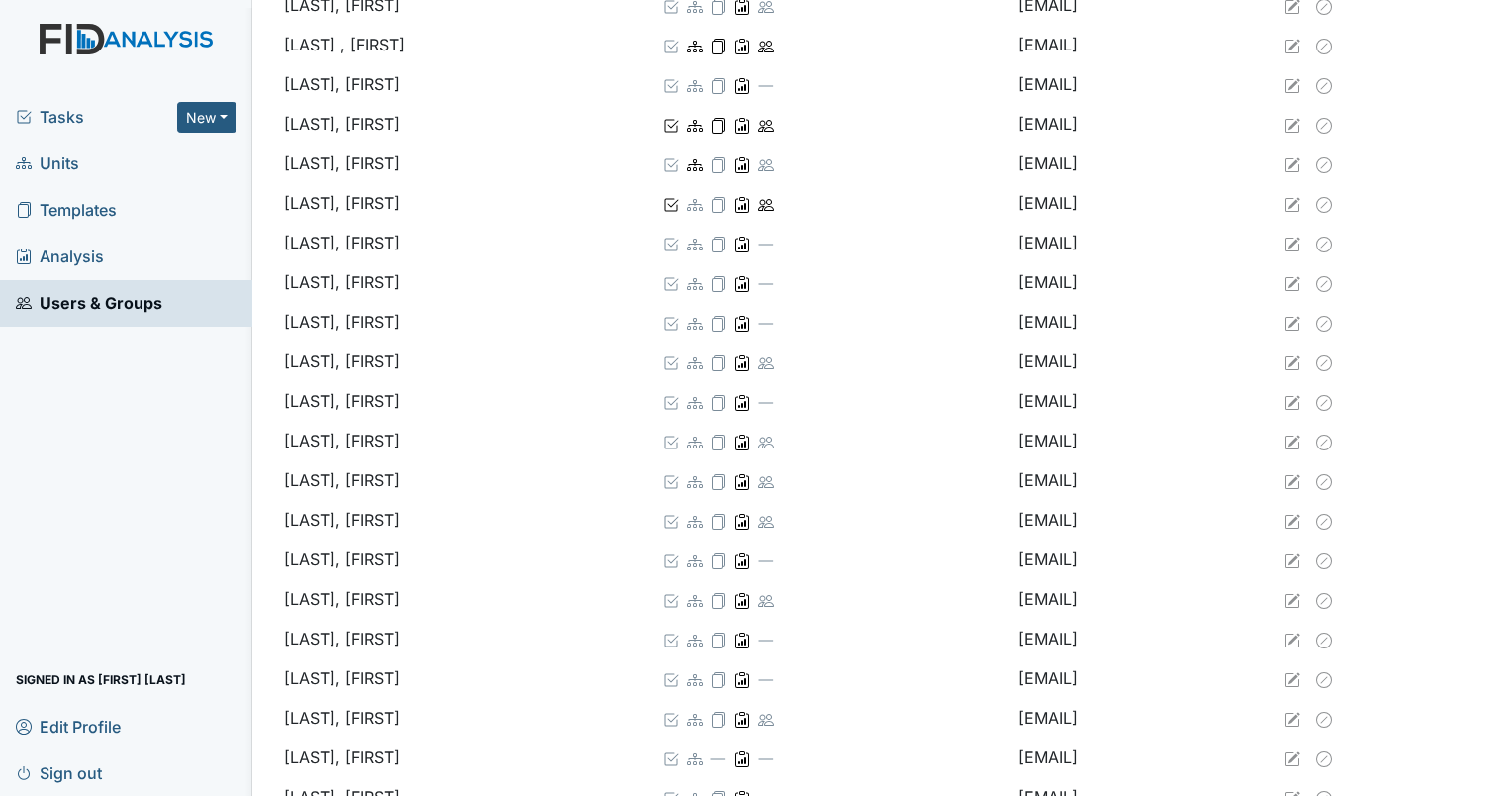 click on "Tasks" at bounding box center (96, 117) 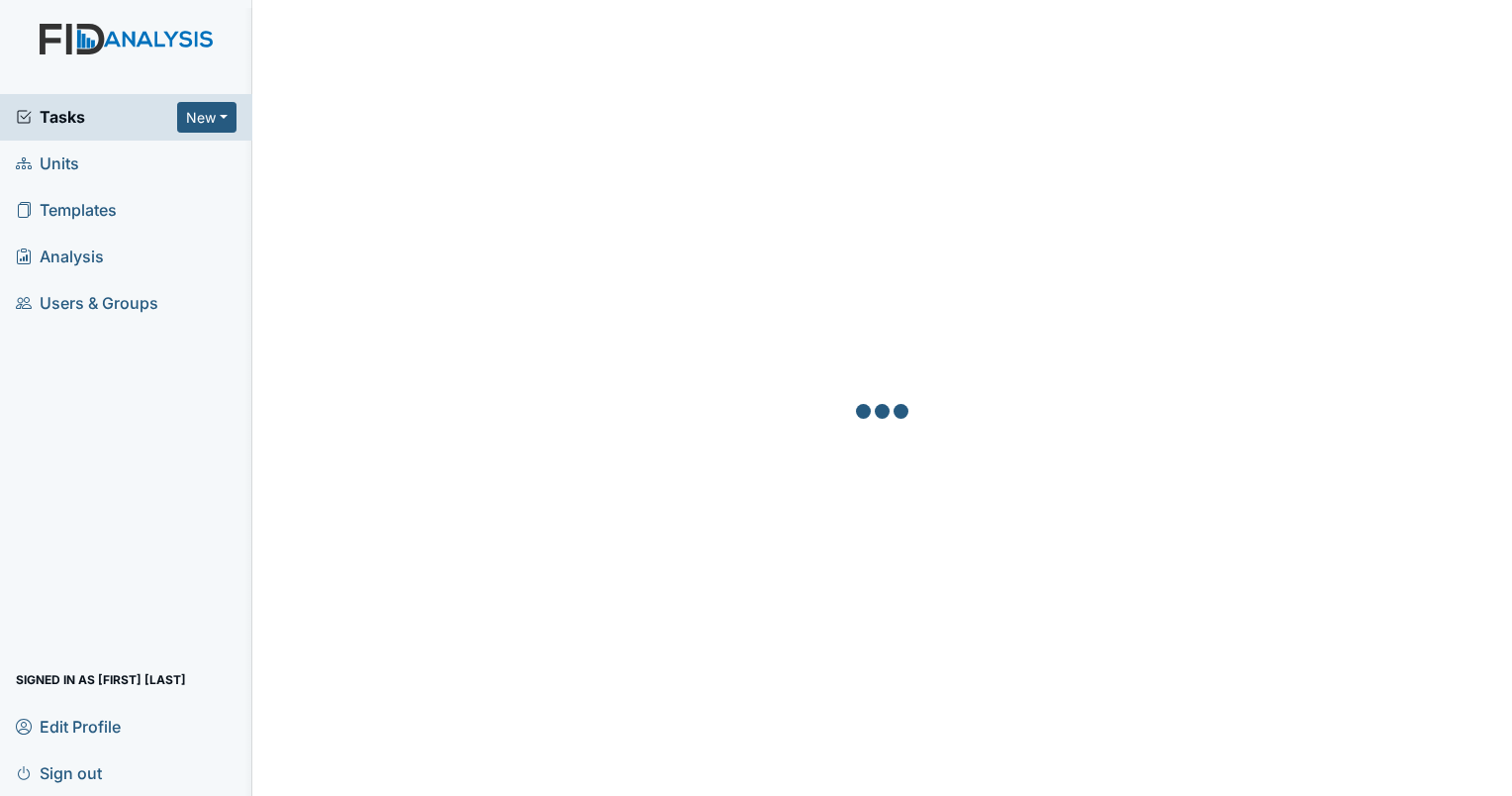 scroll, scrollTop: 0, scrollLeft: 0, axis: both 